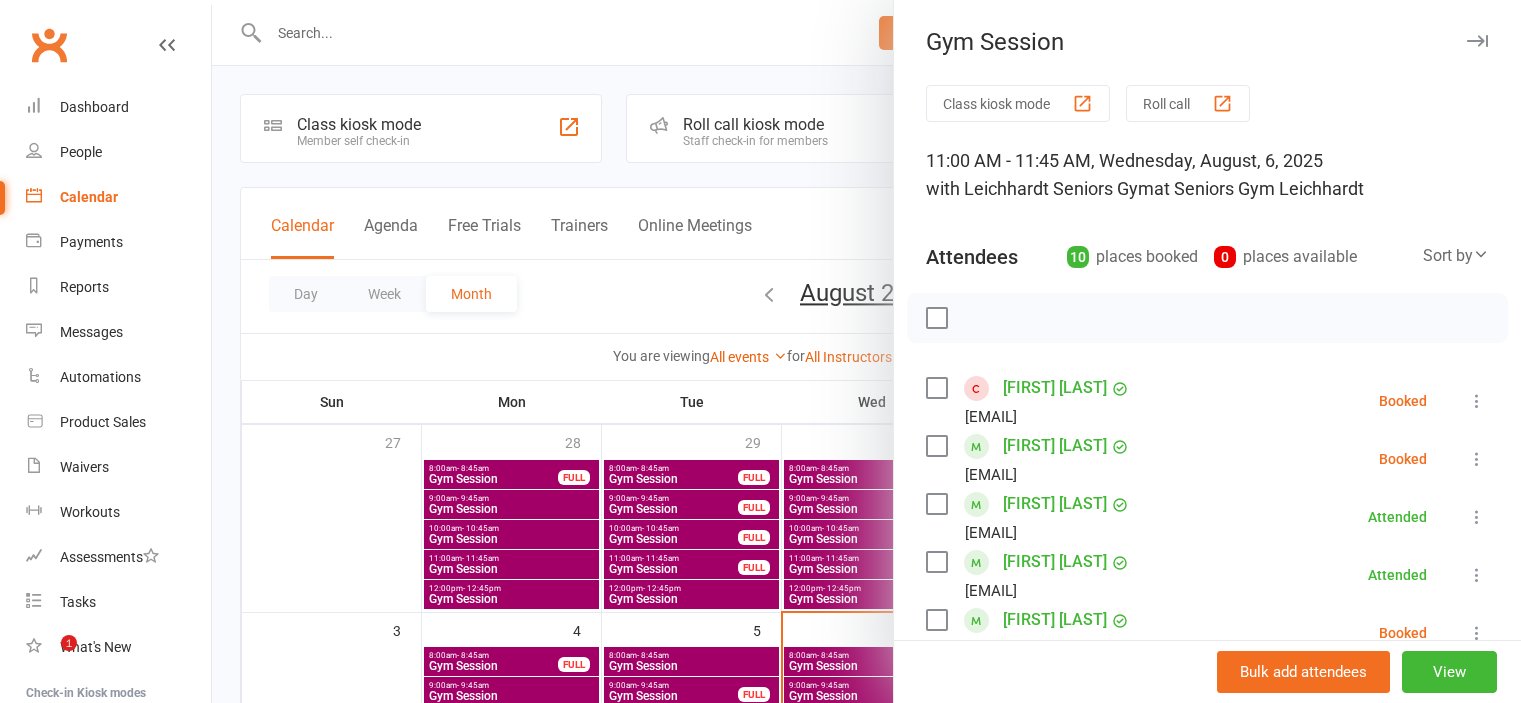 scroll, scrollTop: 300, scrollLeft: 0, axis: vertical 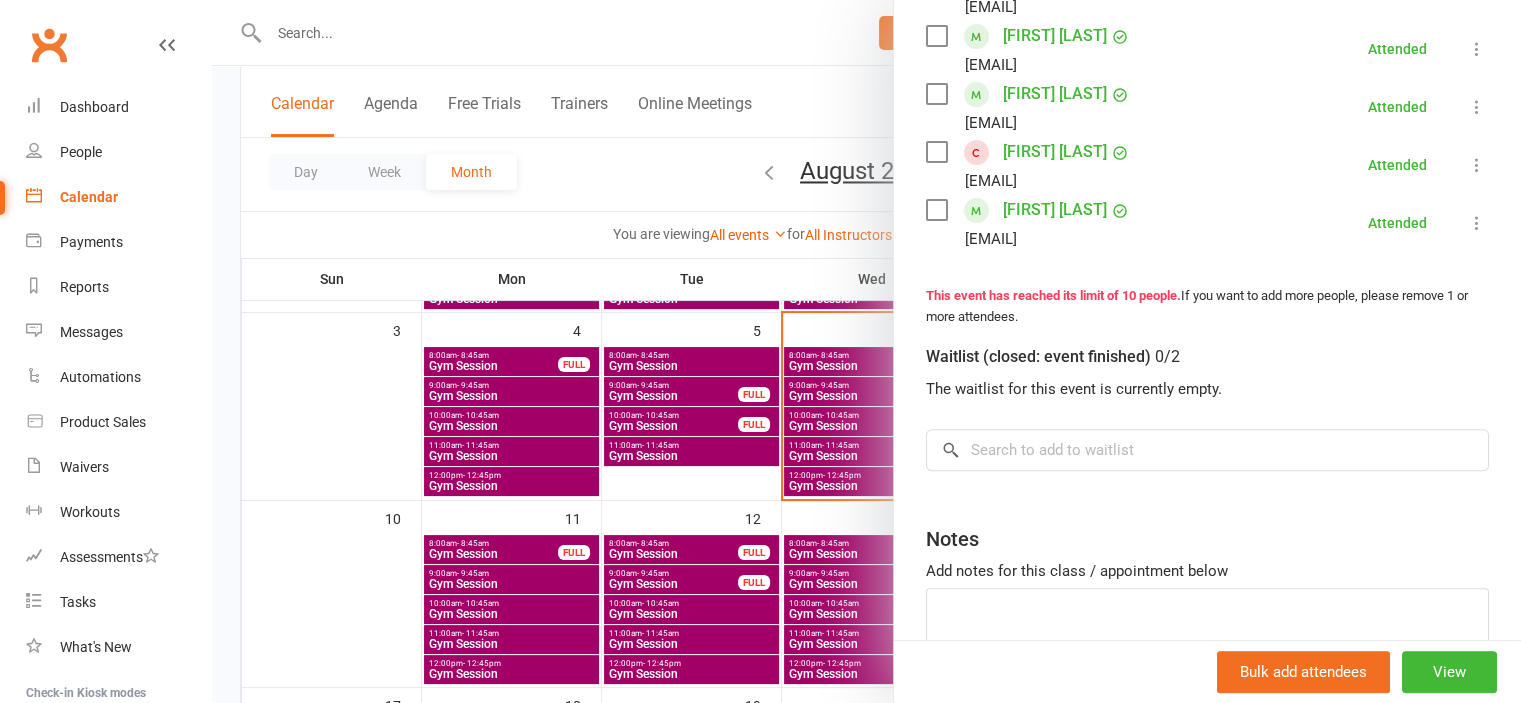 click at bounding box center (866, 351) 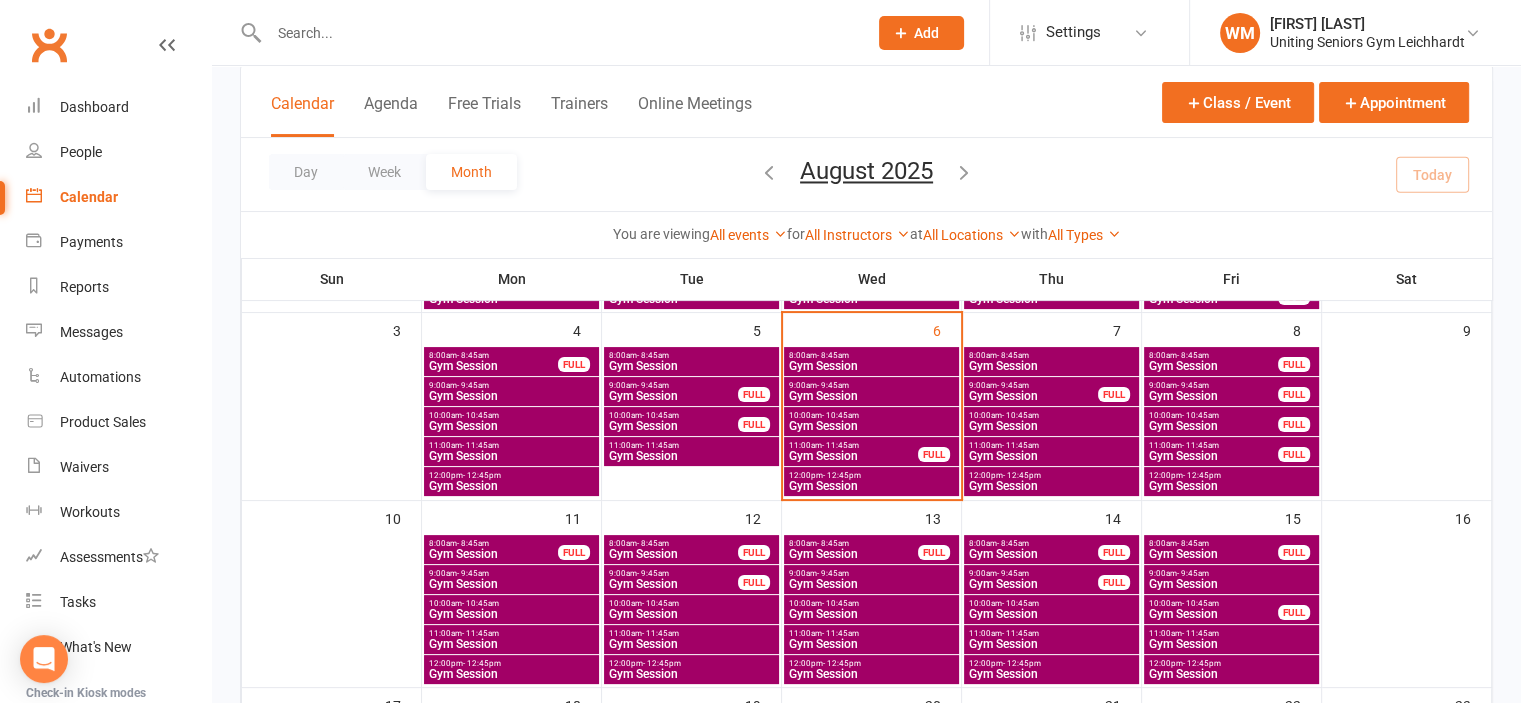click on "Gym Session" at bounding box center [871, 486] 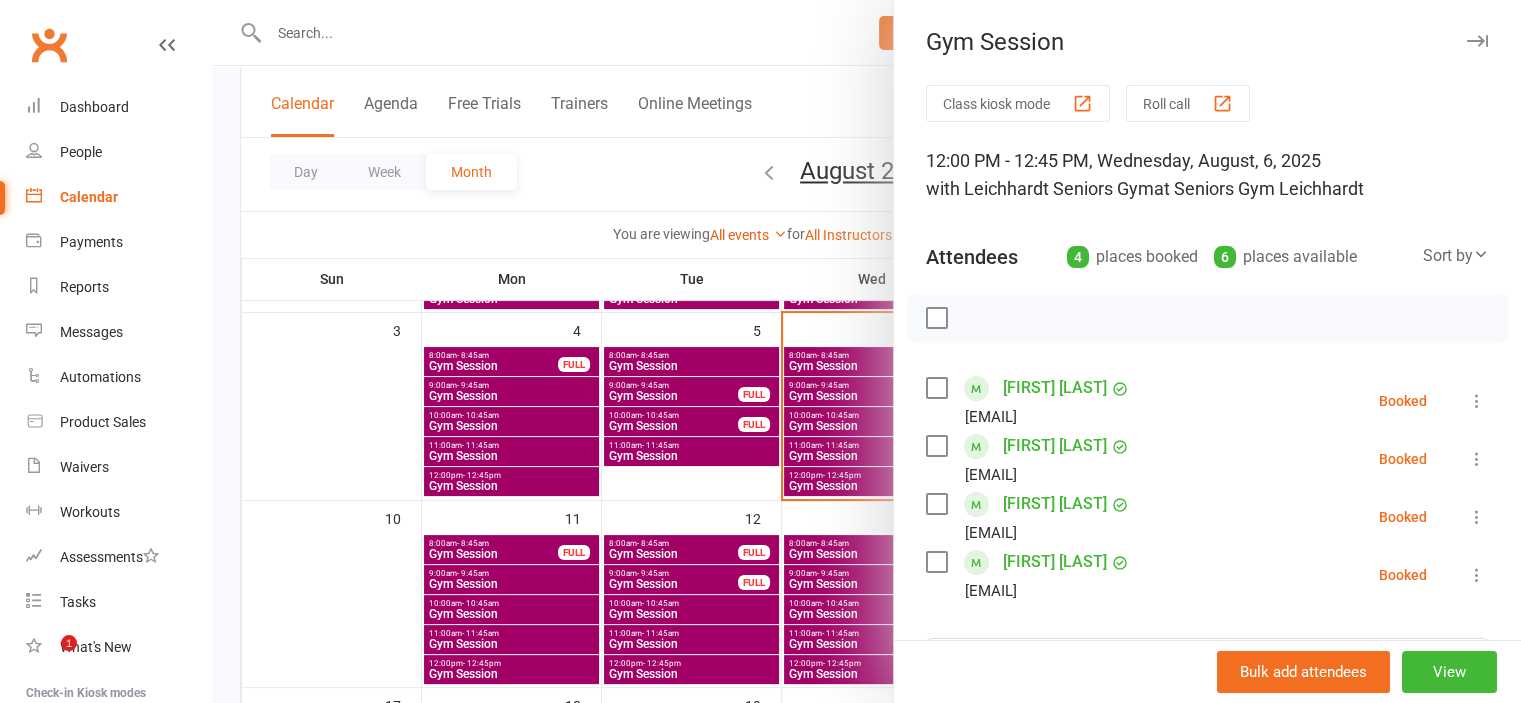 scroll, scrollTop: 200, scrollLeft: 0, axis: vertical 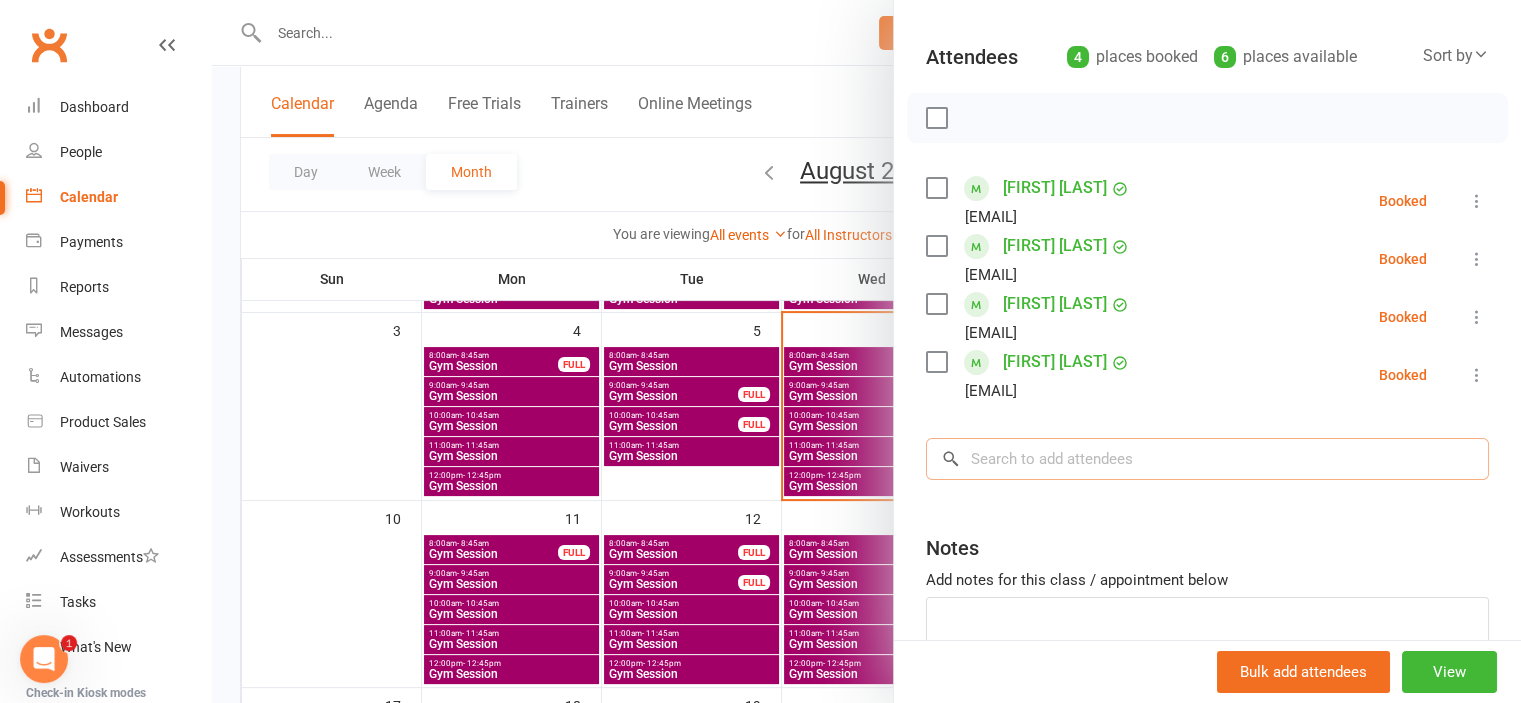 click at bounding box center [1207, 459] 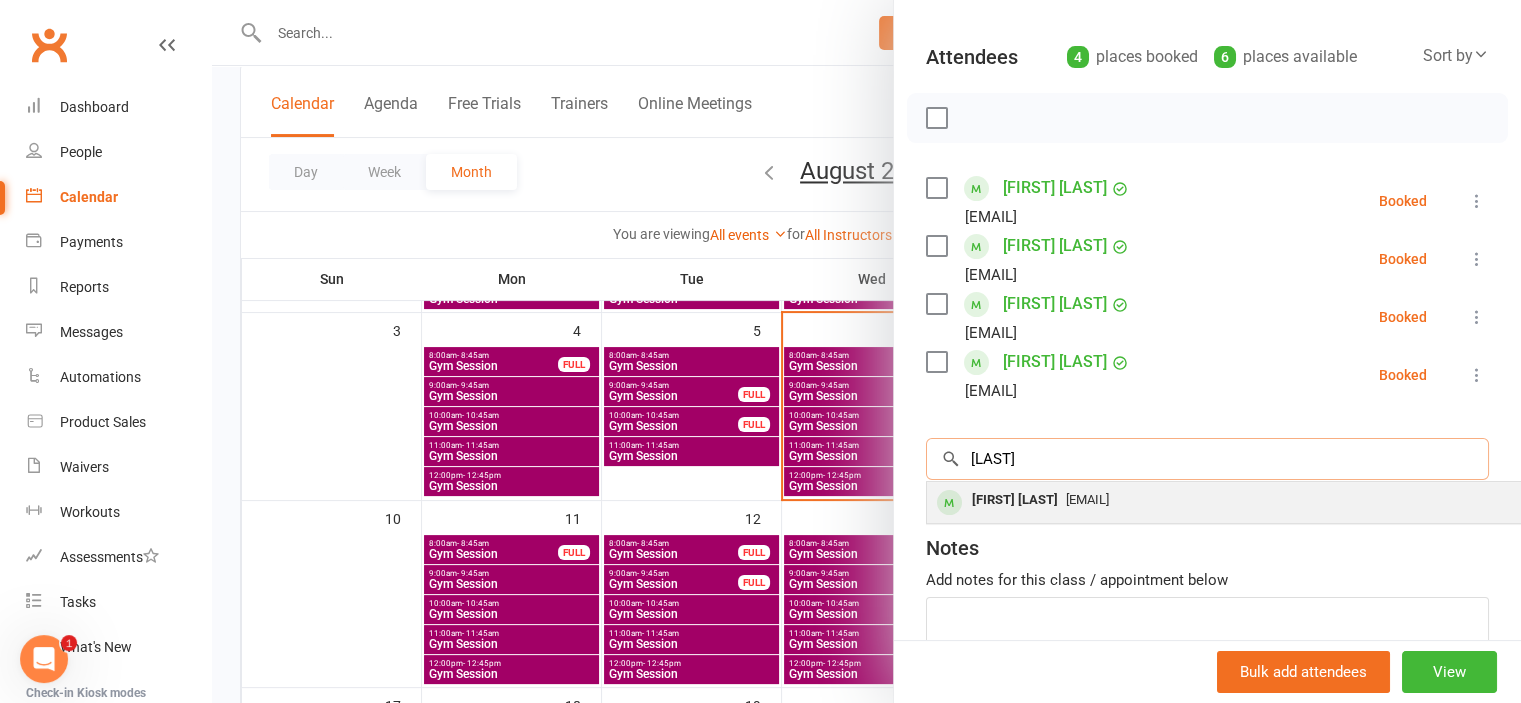 type on "[LAST]" 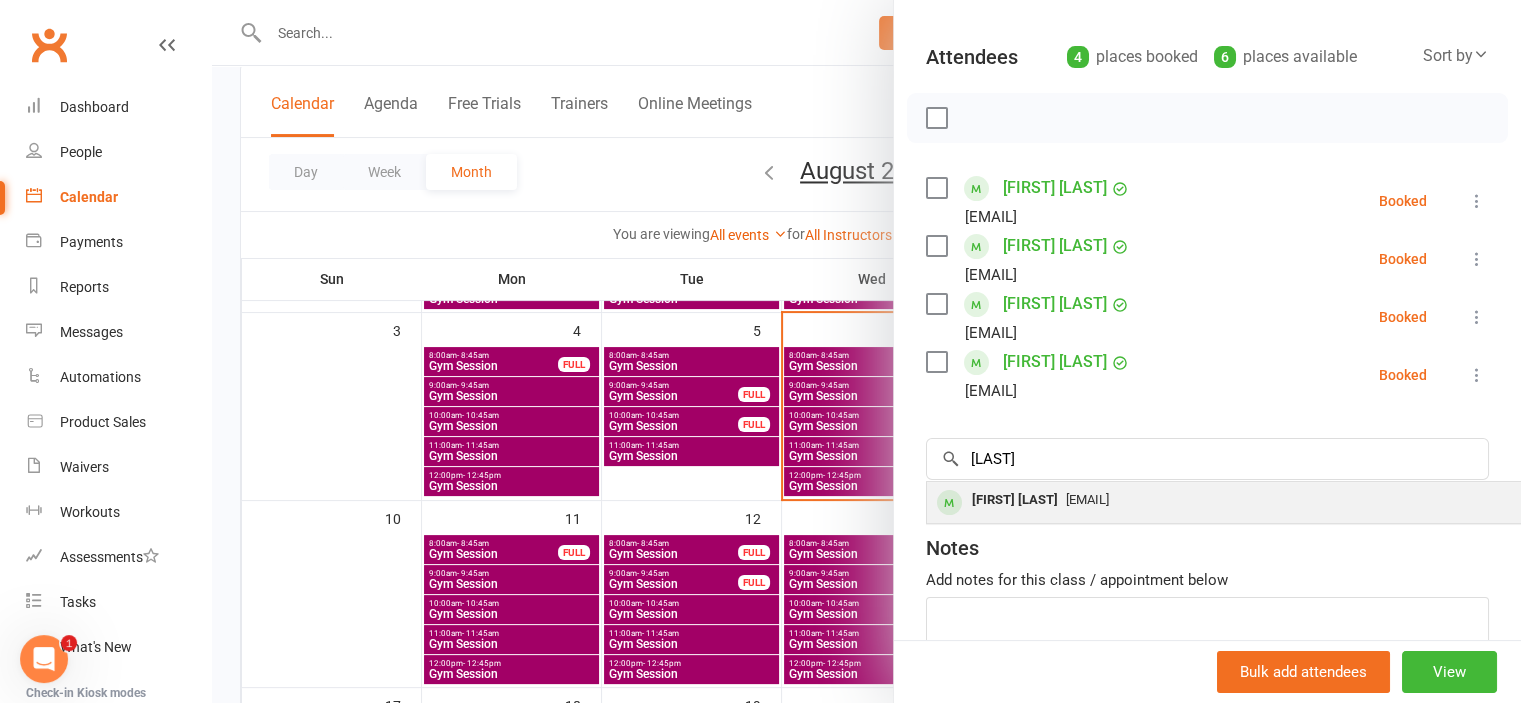 click on "[FIRST] [LAST]" at bounding box center (1015, 500) 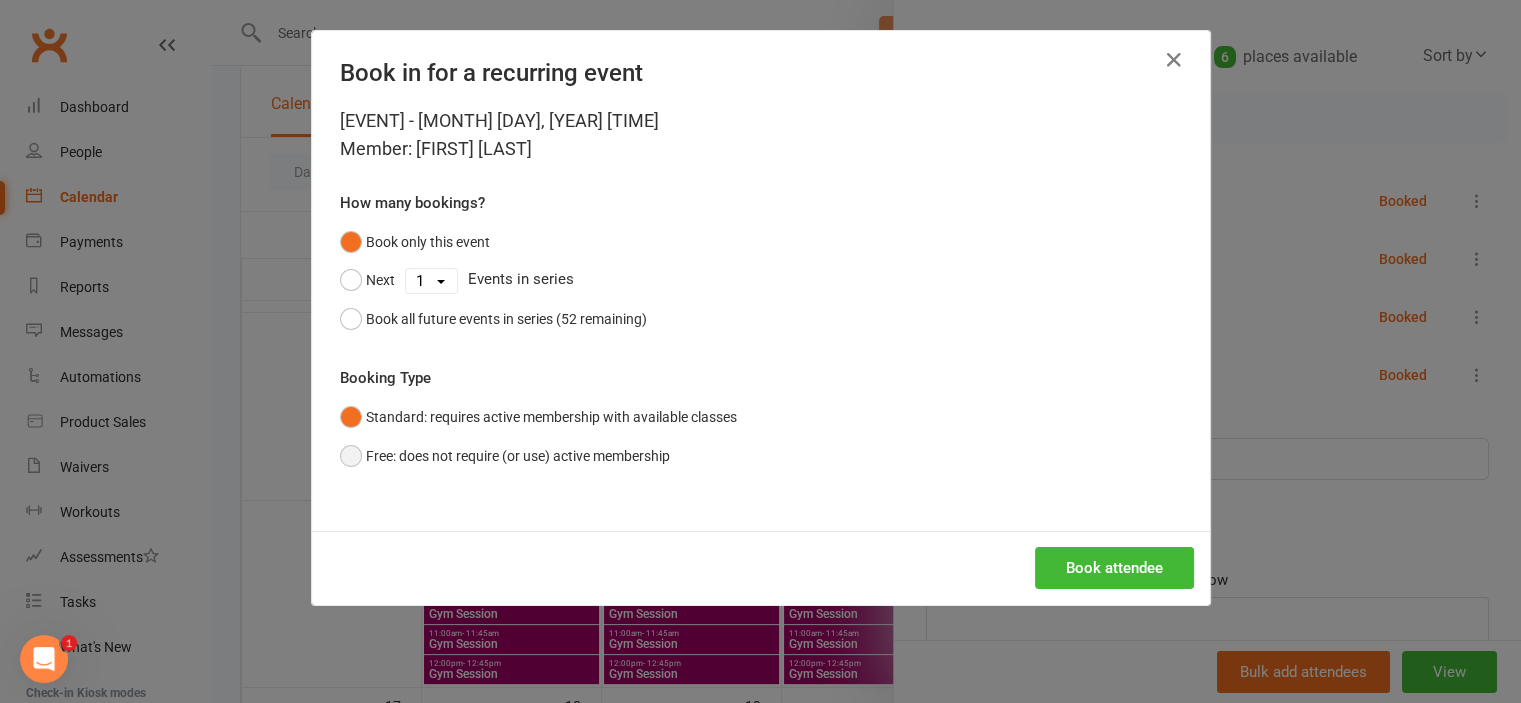 click on "Free: does not require (or use) active membership" at bounding box center (505, 456) 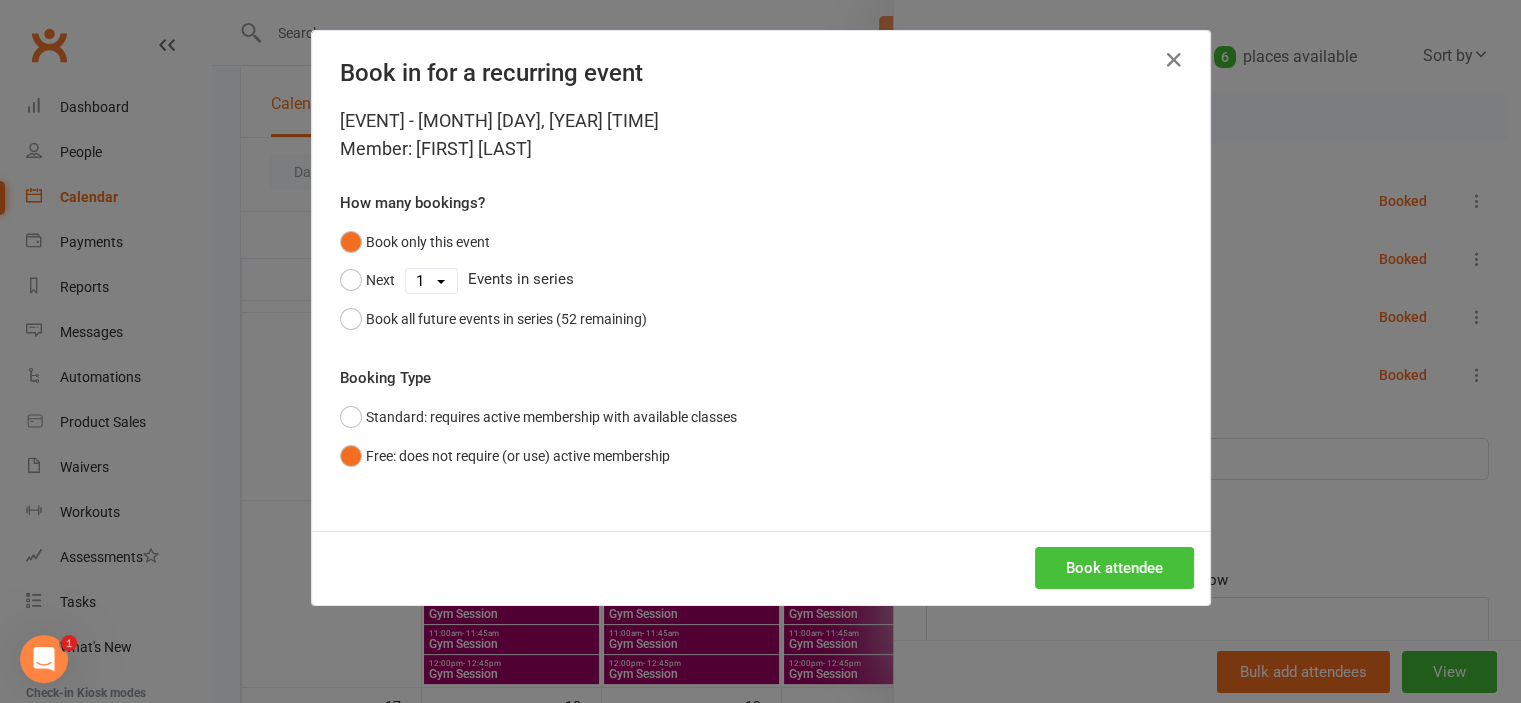 click on "Book attendee" at bounding box center (1114, 568) 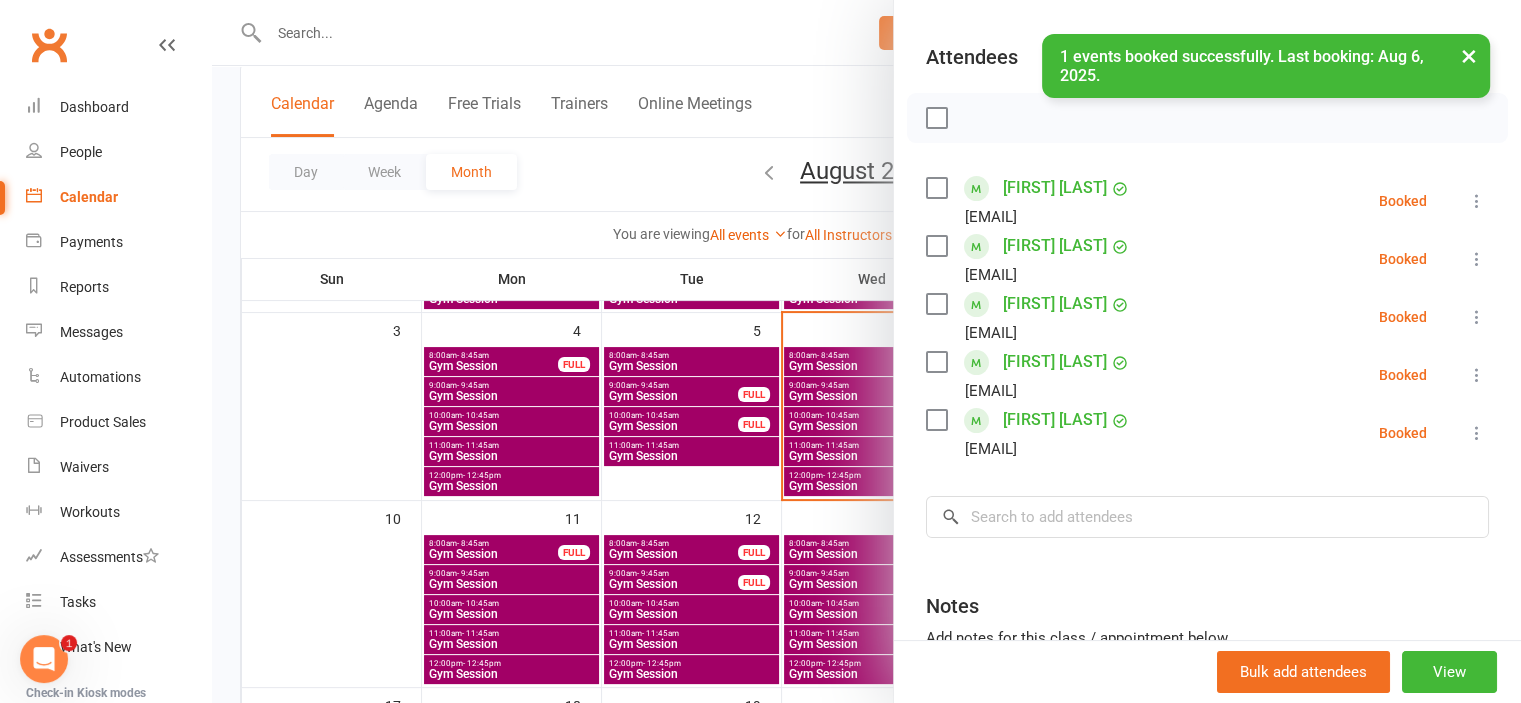 click on "[FIRST] [LAST]  [EMAIL] Booked More info  Remove  Check in  Mark absent  Send message  All bookings for series" at bounding box center (1207, 259) 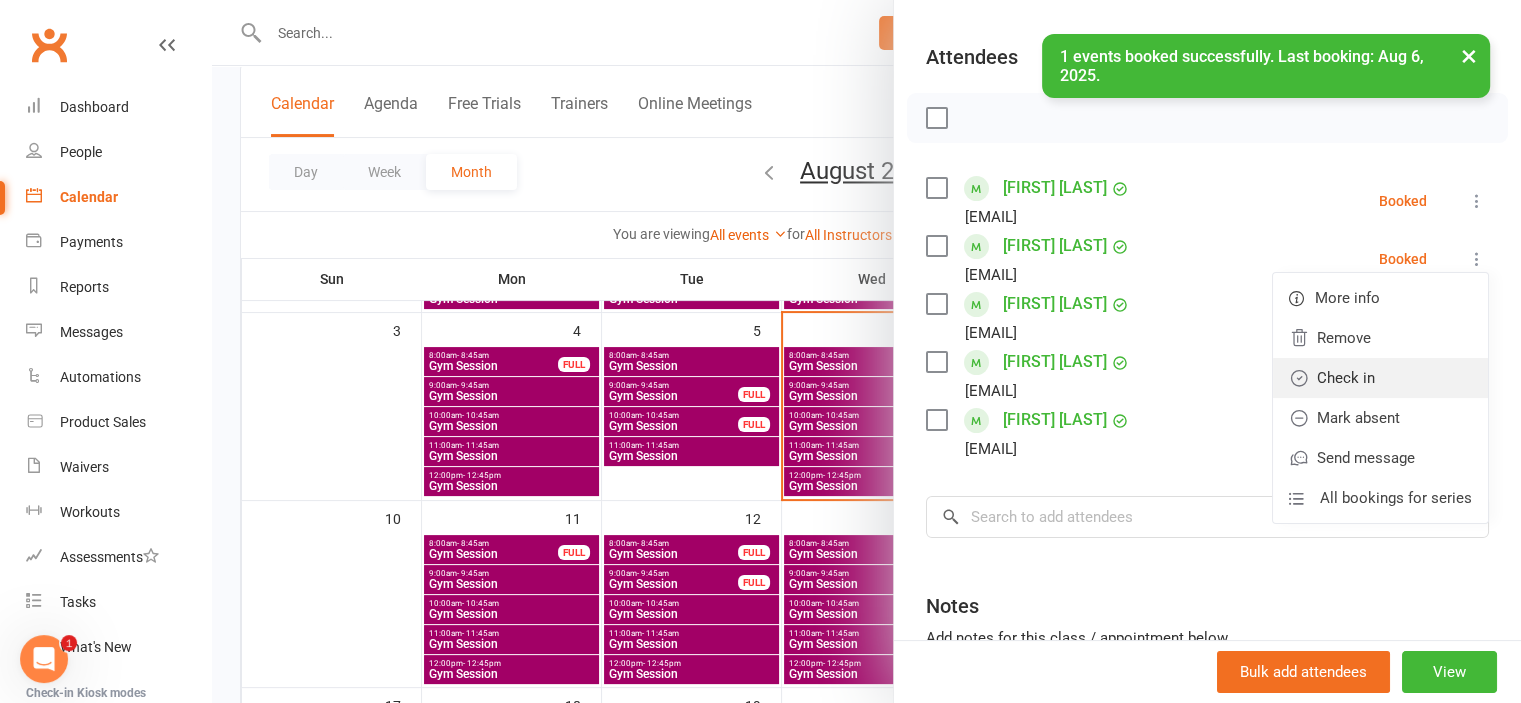 click on "Check in" at bounding box center (1380, 378) 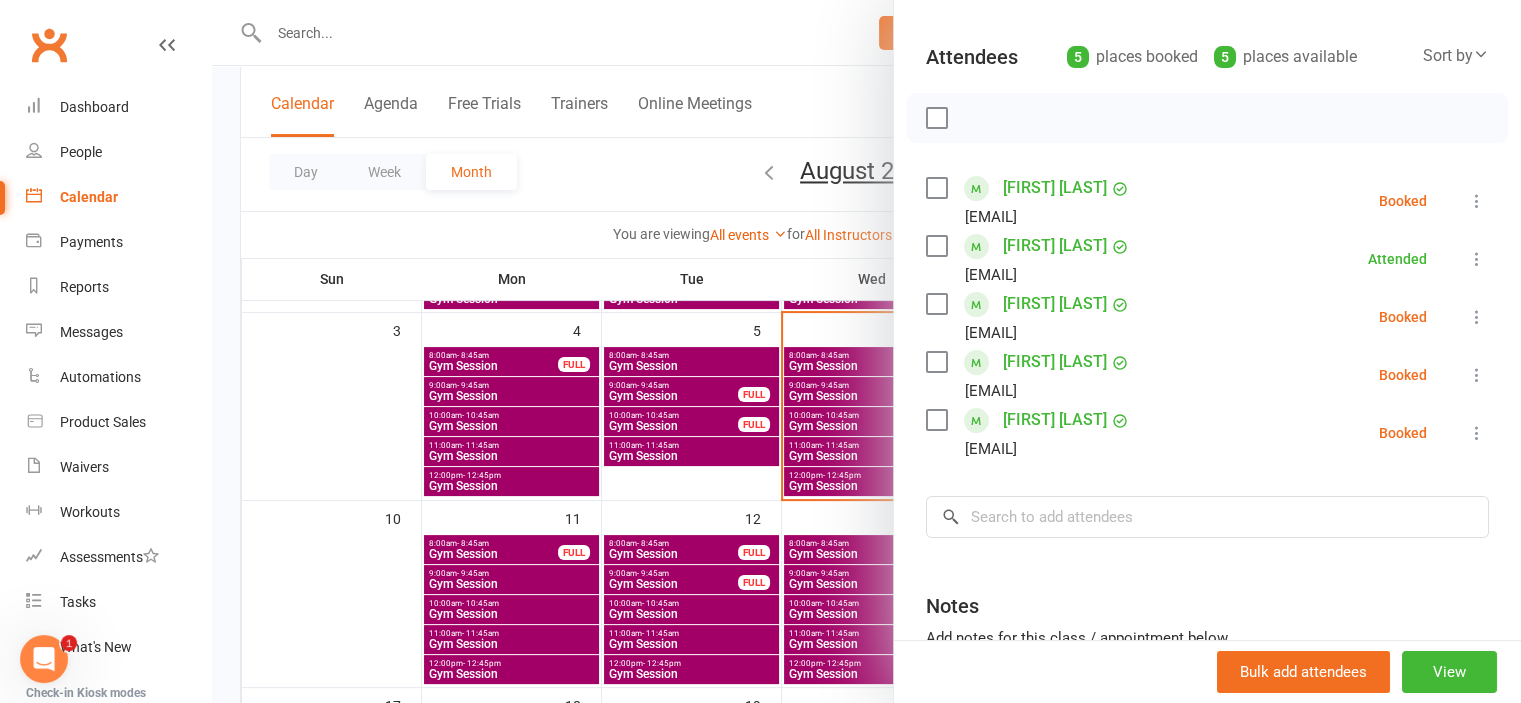 click at bounding box center [866, 351] 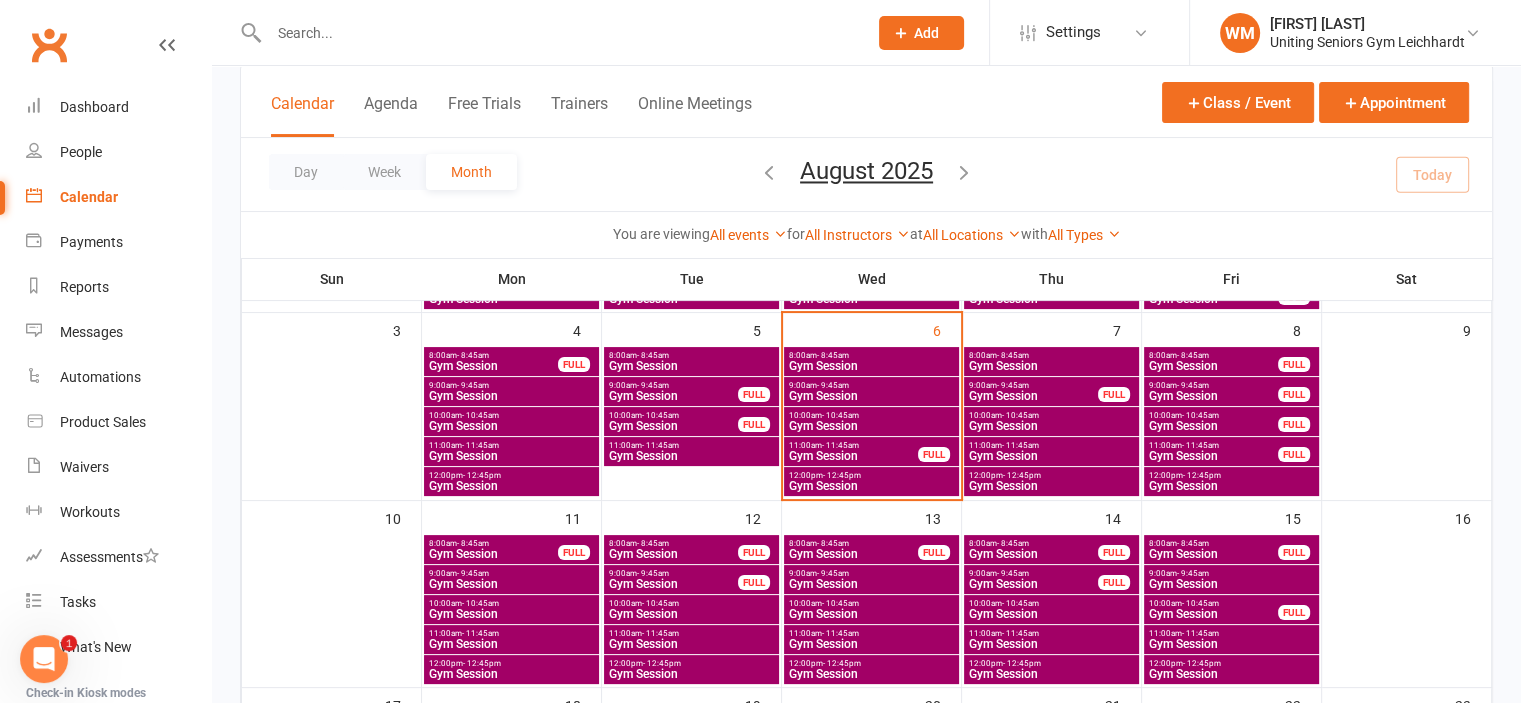 click at bounding box center (558, 33) 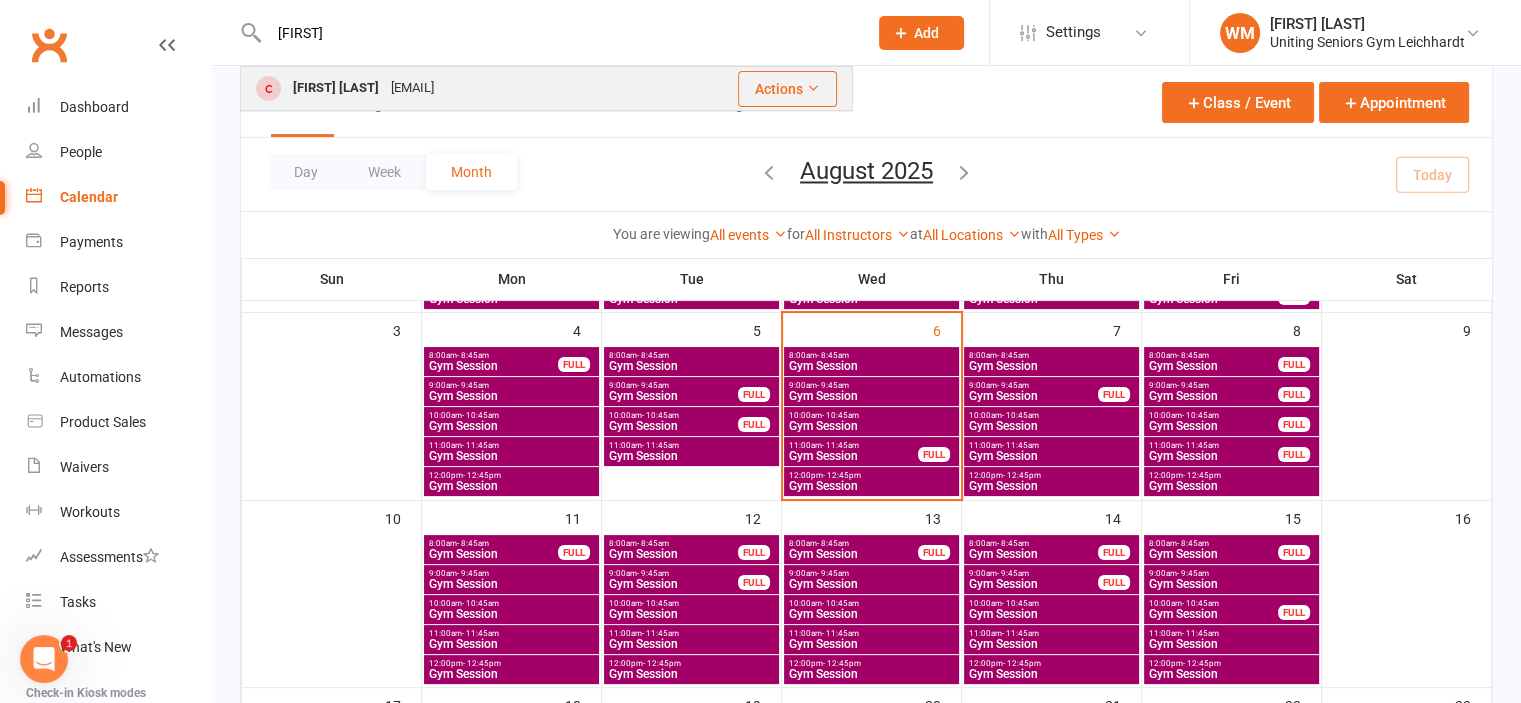 type on "[FIRST]" 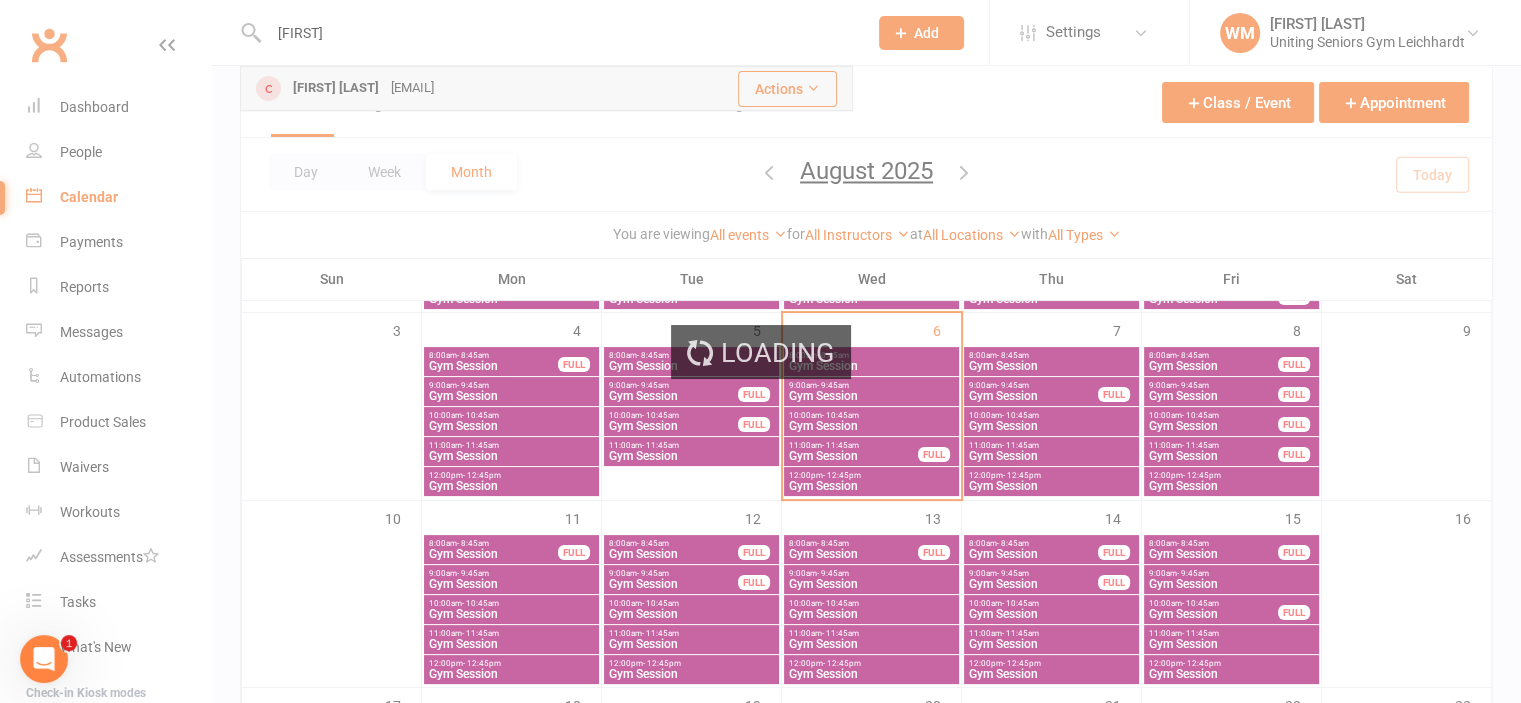 type 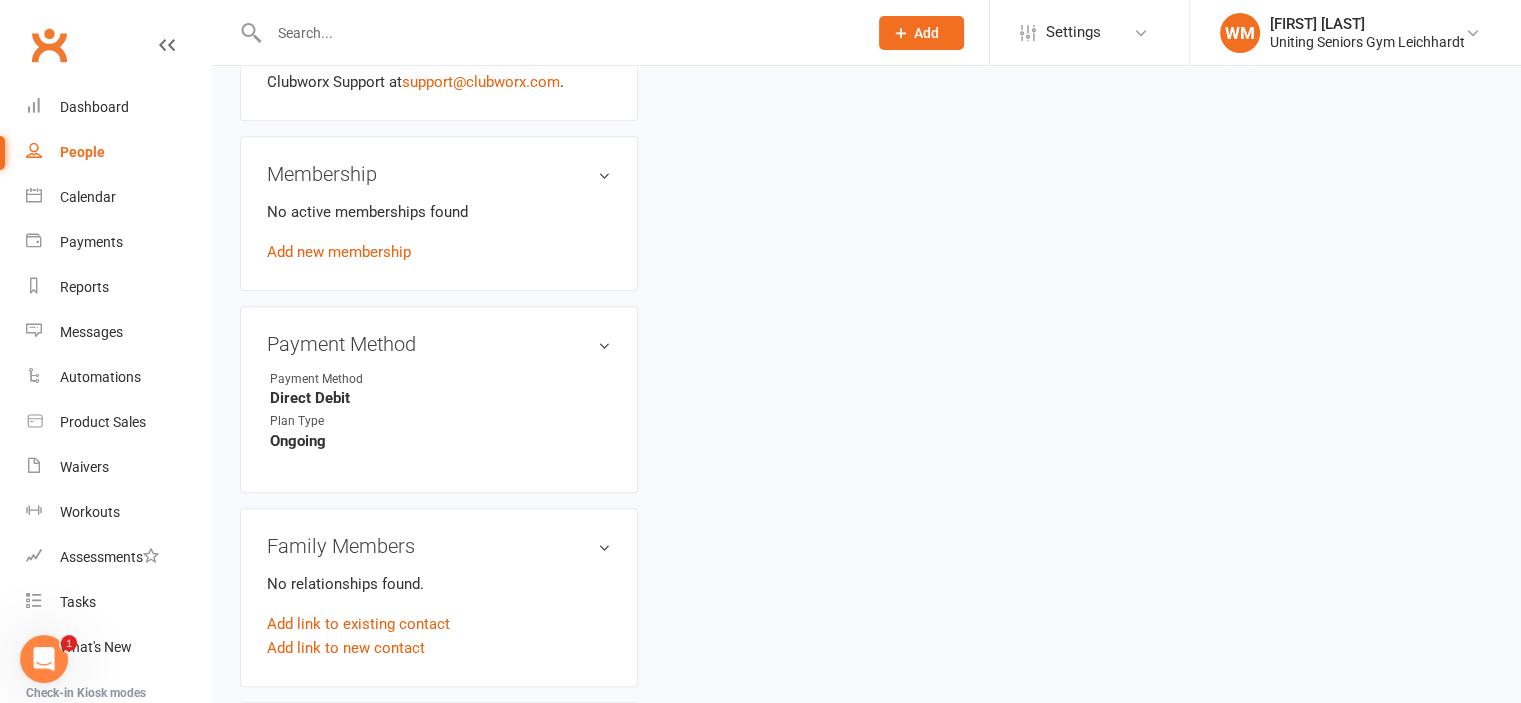 scroll, scrollTop: 1000, scrollLeft: 0, axis: vertical 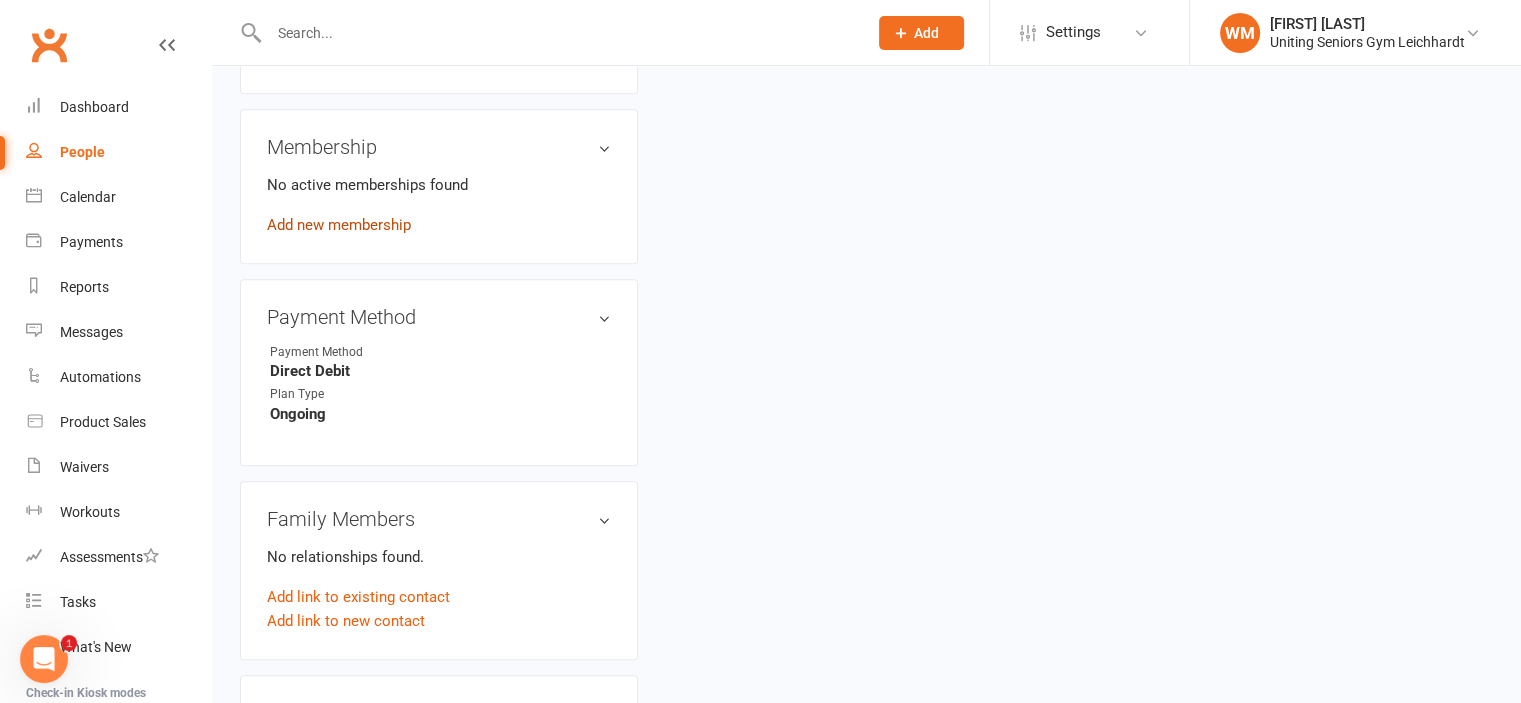 drag, startPoint x: 390, startPoint y: 199, endPoint x: 391, endPoint y: 212, distance: 13.038404 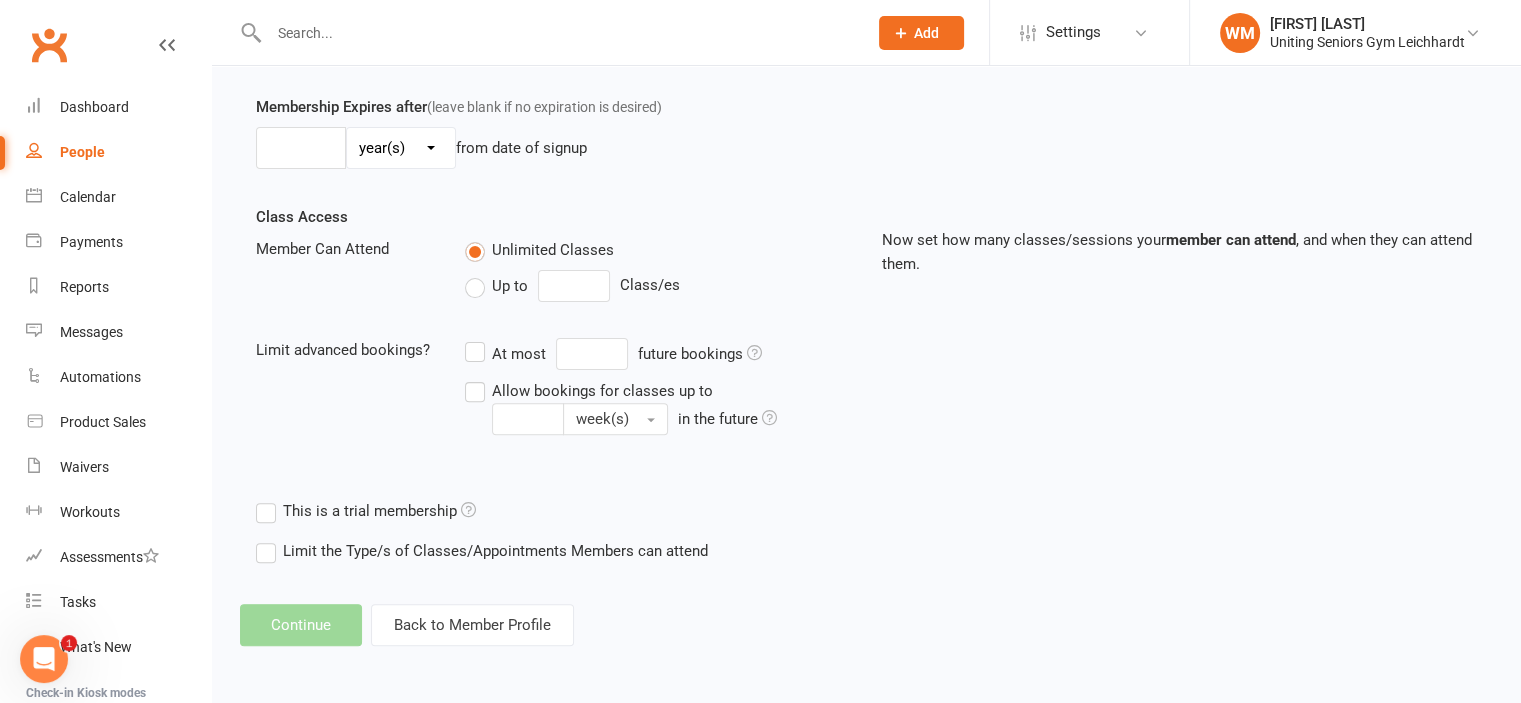 scroll, scrollTop: 0, scrollLeft: 0, axis: both 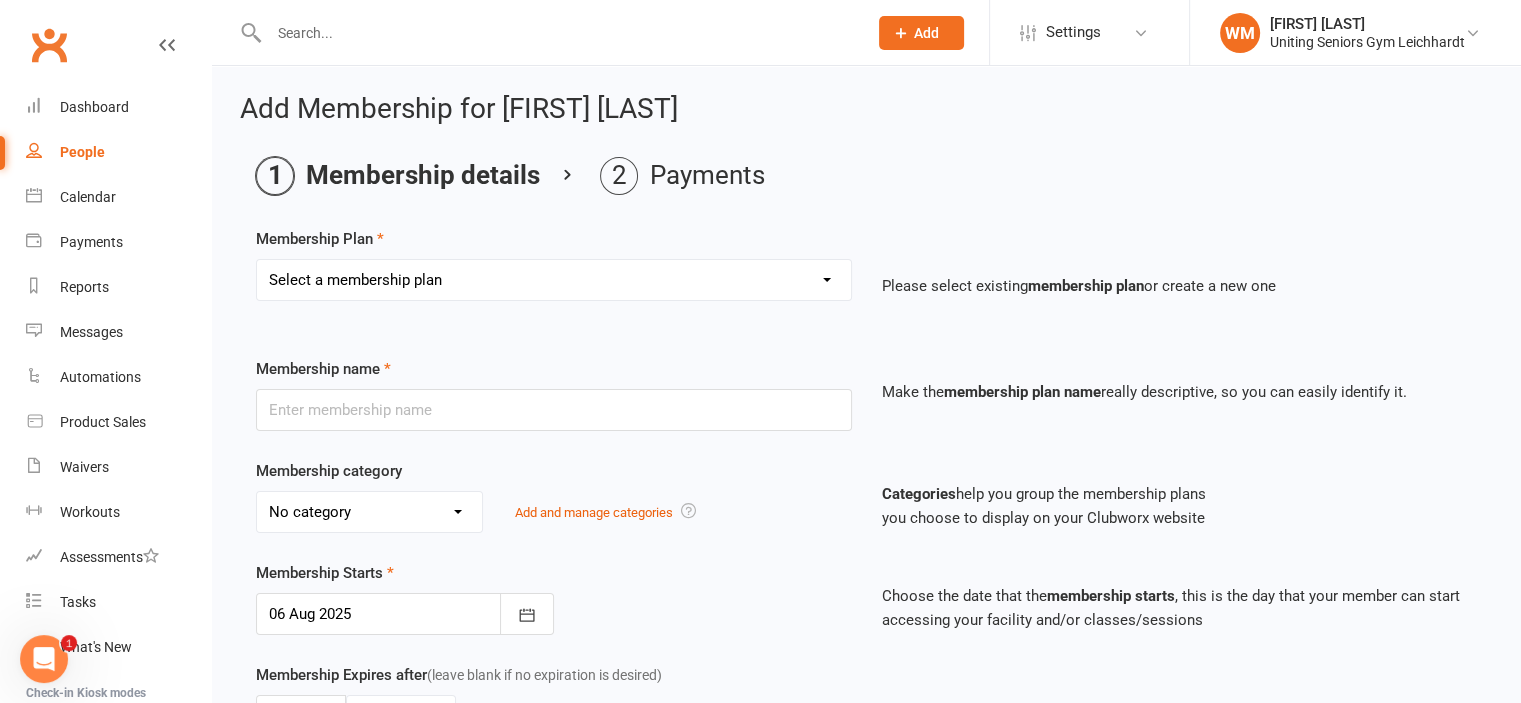 click on "Select a membership plan Create new Membership Plan Initial Assessment + Set Up - Funded (CHSP) Initial Assessment + Set Up - Foundation & Pensioner (FUP) Initial Assessment + Set Up - Self Funded (Full) Initial Assessment + Set Up (DVA) Initial Assessment + Set Up (HCP) Gym Monthly - Funded (CHSP) Gym Monthly - Foundation & Pensioner (FUP) Gym Monthly - Self Funded (Full) Gym Monthly - DVA Gym Monthly - HCP 10-visit pass (self guided) - Funded (CHSP) 10-visit pass (self guided) - Foundation & Pensioner (FUP) 10-visit pass (self guided) - Self Funded (Full) 10-visit pass (self guided) - DVA 10-visit pass (self guided) - HCP 10-visit pass (supported) - Funded (CHSP) 10-visit pass (supported) - Foundation & Pensioner (FUP) 10-visit pass (supported) - Self Funded (Full) 12-visit pass (supported) - DVA 10-visit pass (supported) - HCP 1:1 session - Funded (CHSP) 1:1 session - Foundation & Pensioner (FUP) 1:1 session - Self Funded (Full) 1:1 session - DVA 1:1 session - HCP Virtual Class Monthly - Funded (CHSP)" at bounding box center (554, 280) 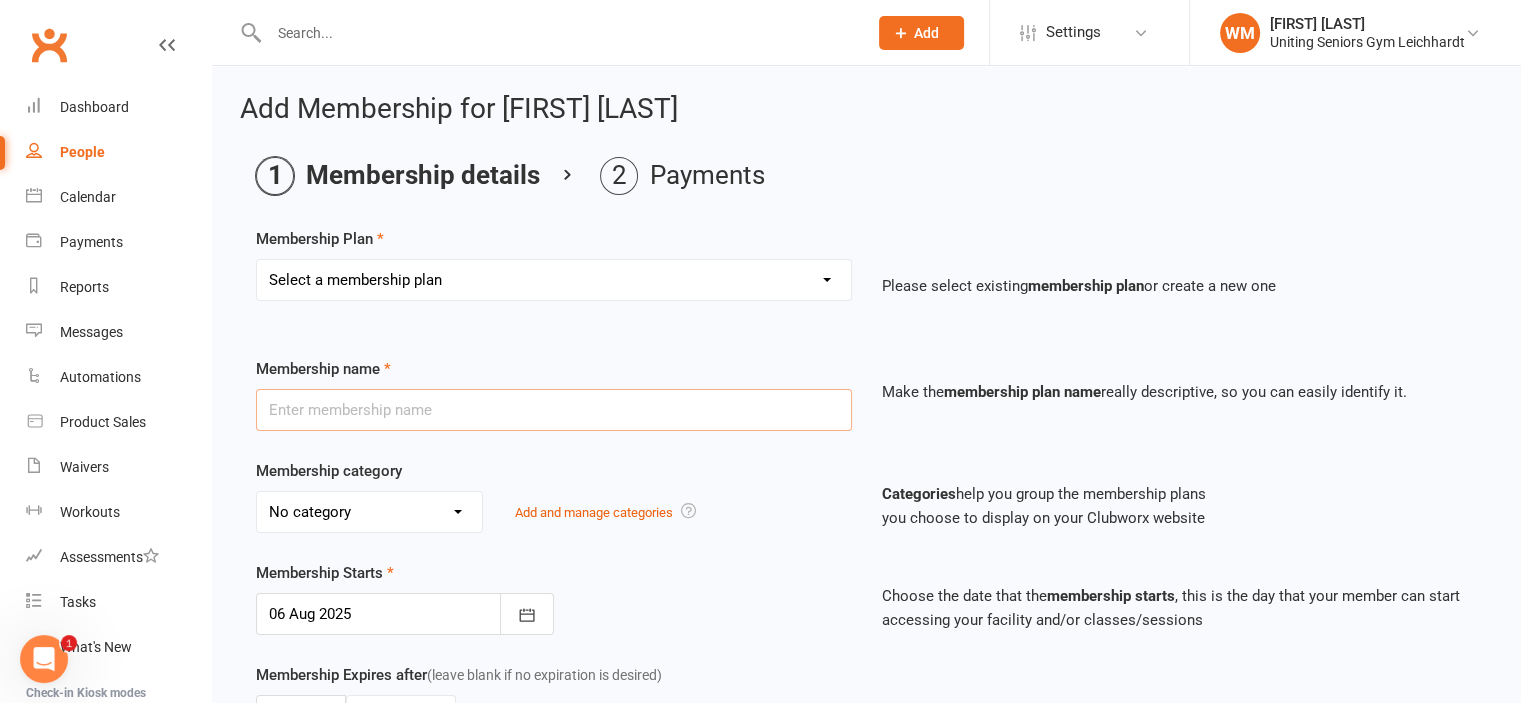 click at bounding box center (554, 410) 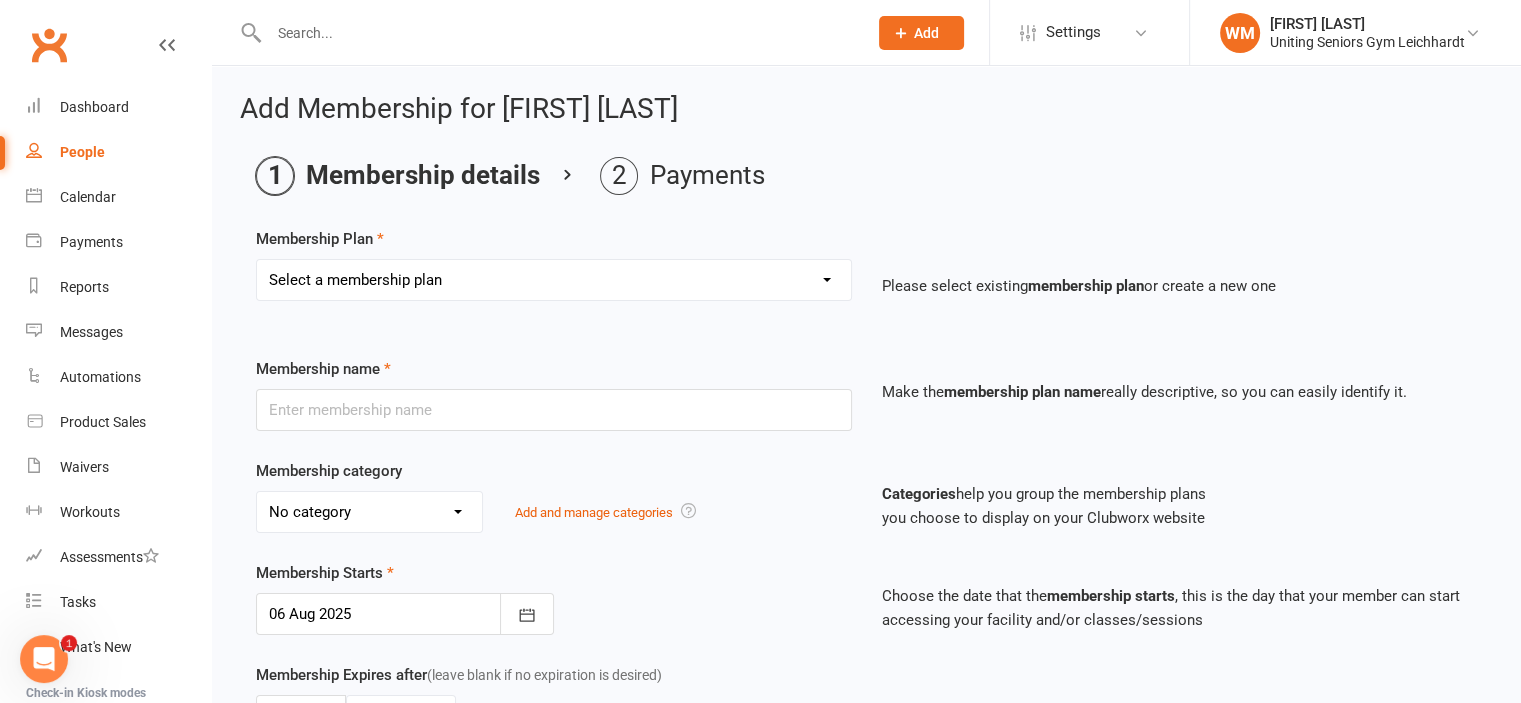 click on "Select a membership plan Create new Membership Plan Initial Assessment + Set Up - Funded (CHSP) Initial Assessment + Set Up - Foundation & Pensioner (FUP) Initial Assessment + Set Up - Self Funded (Full) Initial Assessment + Set Up (DVA) Initial Assessment + Set Up (HCP) Gym Monthly - Funded (CHSP) Gym Monthly - Foundation & Pensioner (FUP) Gym Monthly - Self Funded (Full) Gym Monthly - DVA Gym Monthly - HCP 10-visit pass (self guided) - Funded (CHSP) 10-visit pass (self guided) - Foundation & Pensioner (FUP) 10-visit pass (self guided) - Self Funded (Full) 10-visit pass (self guided) - DVA 10-visit pass (self guided) - HCP 10-visit pass (supported) - Funded (CHSP) 10-visit pass (supported) - Foundation & Pensioner (FUP) 10-visit pass (supported) - Self Funded (Full) 12-visit pass (supported) - DVA 10-visit pass (supported) - HCP 1:1 session - Funded (CHSP) 1:1 session - Foundation & Pensioner (FUP) 1:1 session - Self Funded (Full) 1:1 session - DVA 1:1 session - HCP Virtual Class Monthly - Funded (CHSP)" at bounding box center (554, 280) 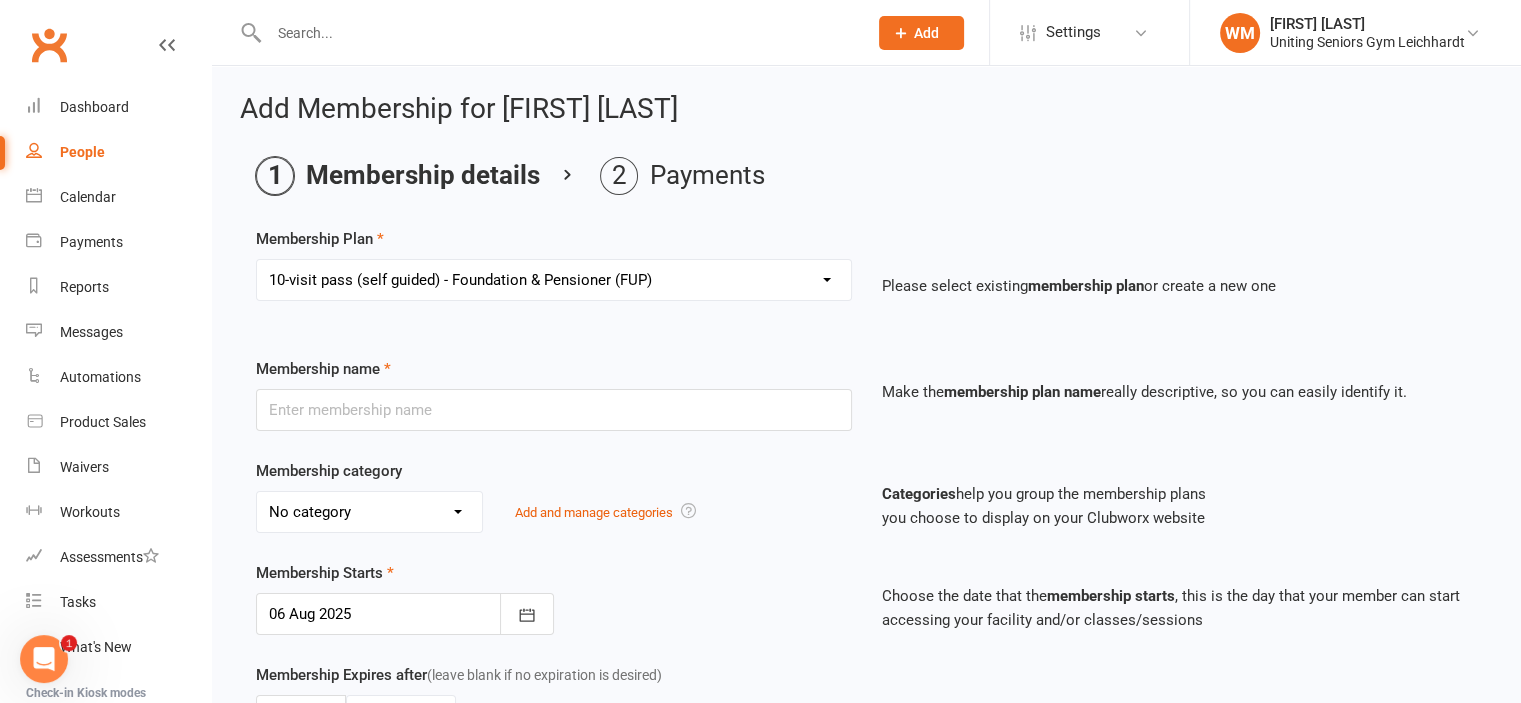 click on "Select a membership plan Create new Membership Plan Initial Assessment + Set Up - Funded (CHSP) Initial Assessment + Set Up - Foundation & Pensioner (FUP) Initial Assessment + Set Up - Self Funded (Full) Initial Assessment + Set Up (DVA) Initial Assessment + Set Up (HCP) Gym Monthly - Funded (CHSP) Gym Monthly - Foundation & Pensioner (FUP) Gym Monthly - Self Funded (Full) Gym Monthly - DVA Gym Monthly - HCP 10-visit pass (self guided) - Funded (CHSP) 10-visit pass (self guided) - Foundation & Pensioner (FUP) 10-visit pass (self guided) - Self Funded (Full) 10-visit pass (self guided) - DVA 10-visit pass (self guided) - HCP 10-visit pass (supported) - Funded (CHSP) 10-visit pass (supported) - Foundation & Pensioner (FUP) 10-visit pass (supported) - Self Funded (Full) 12-visit pass (supported) - DVA 10-visit pass (supported) - HCP 1:1 session - Funded (CHSP) 1:1 session - Foundation & Pensioner (FUP) 1:1 session - Self Funded (Full) 1:1 session - DVA 1:1 session - HCP Virtual Class Monthly - Funded (CHSP)" at bounding box center (554, 280) 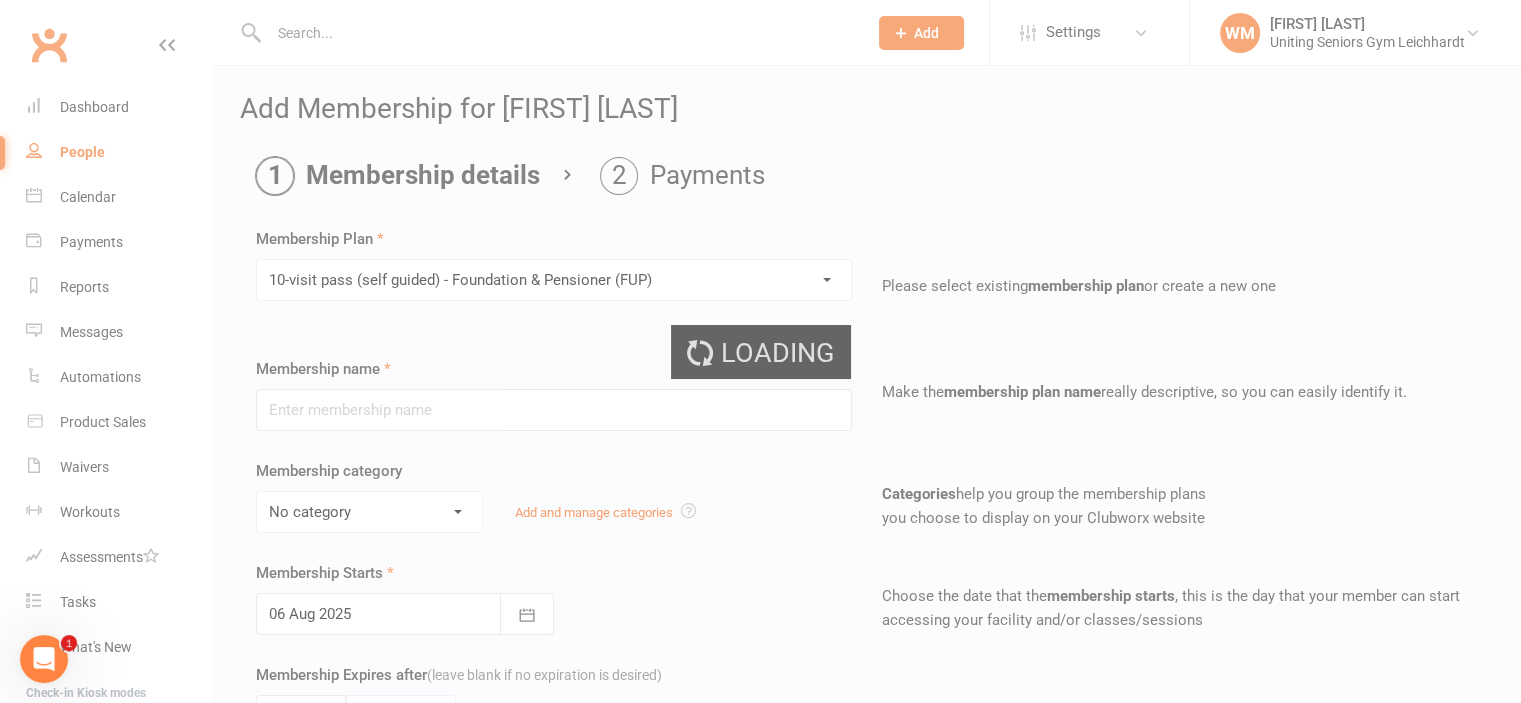 type on "10-visit pass (self guided) - Foundation & Pensioner (FUP)" 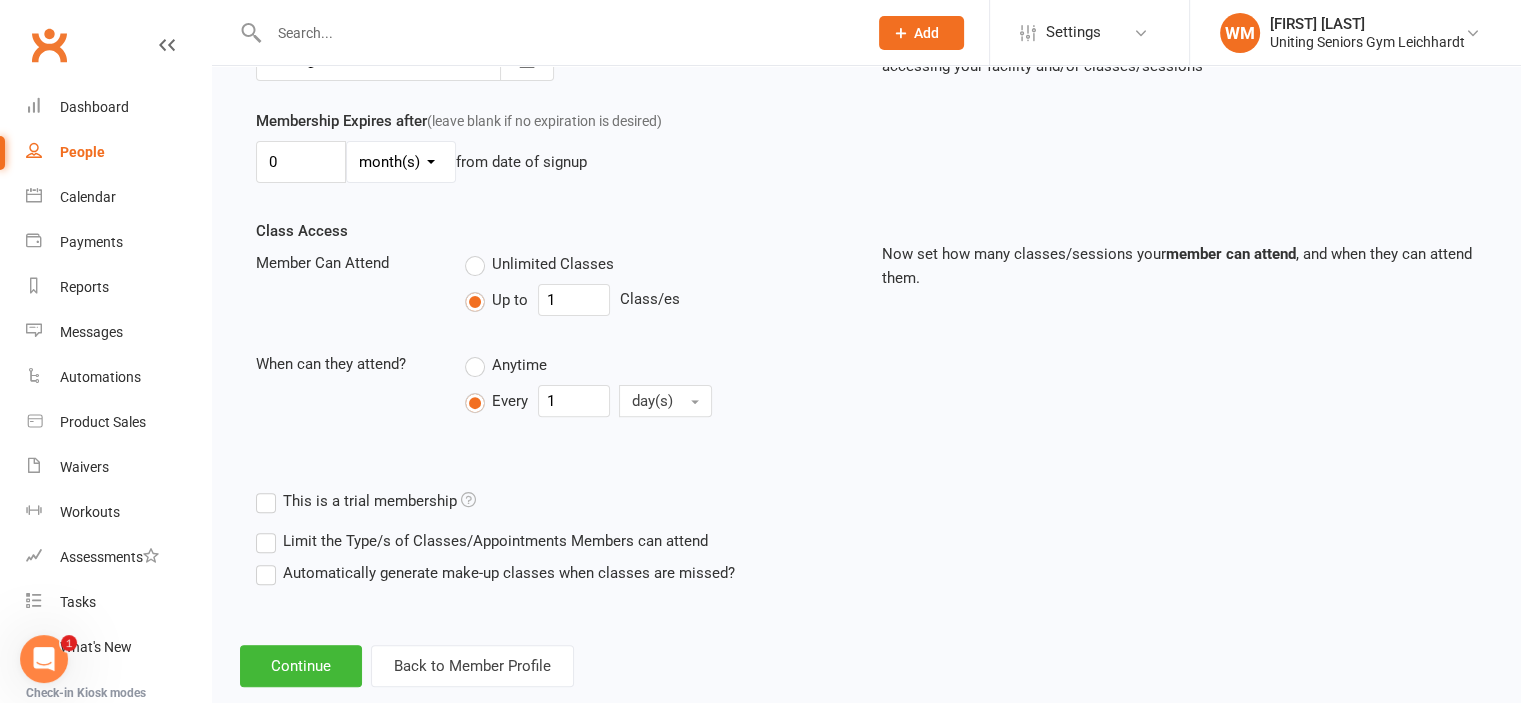 scroll, scrollTop: 591, scrollLeft: 0, axis: vertical 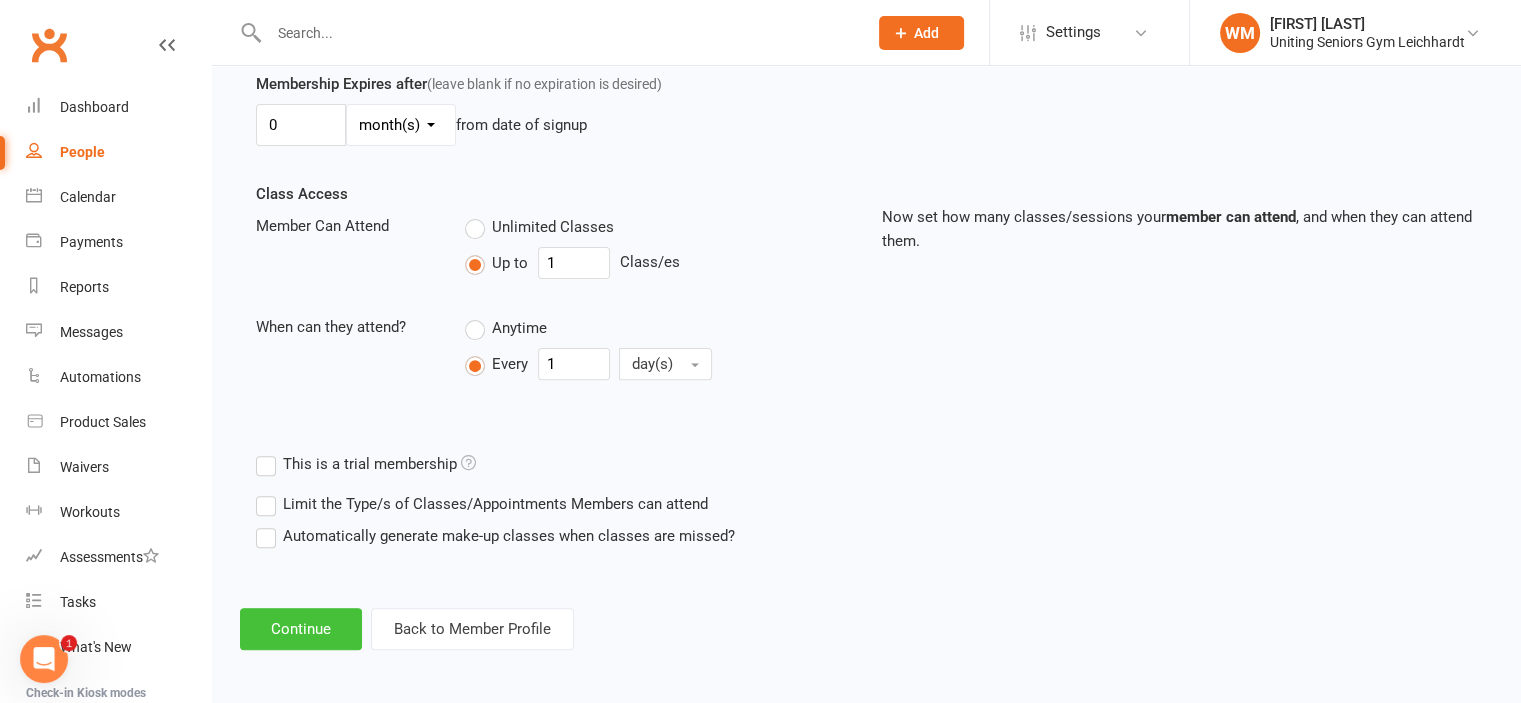 click on "Continue" at bounding box center (301, 629) 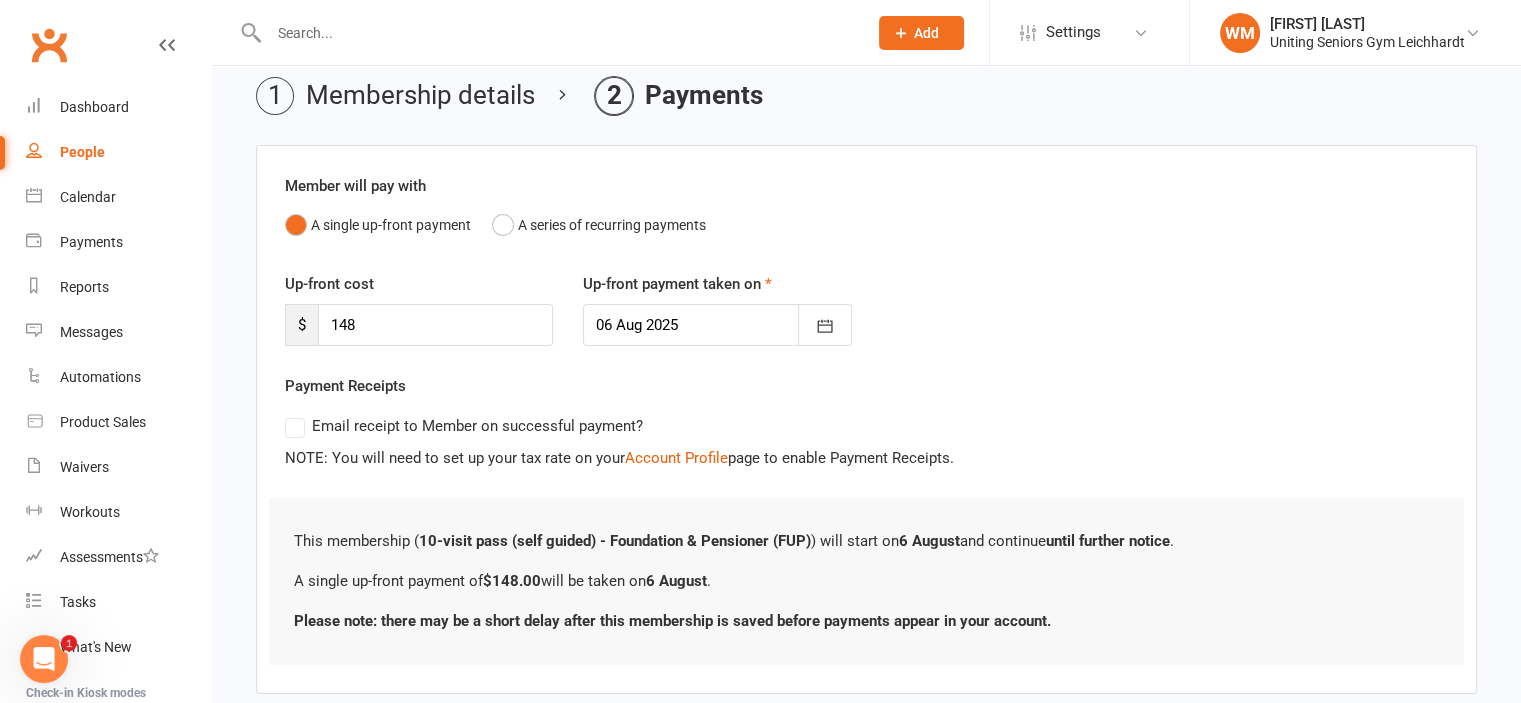 scroll, scrollTop: 188, scrollLeft: 0, axis: vertical 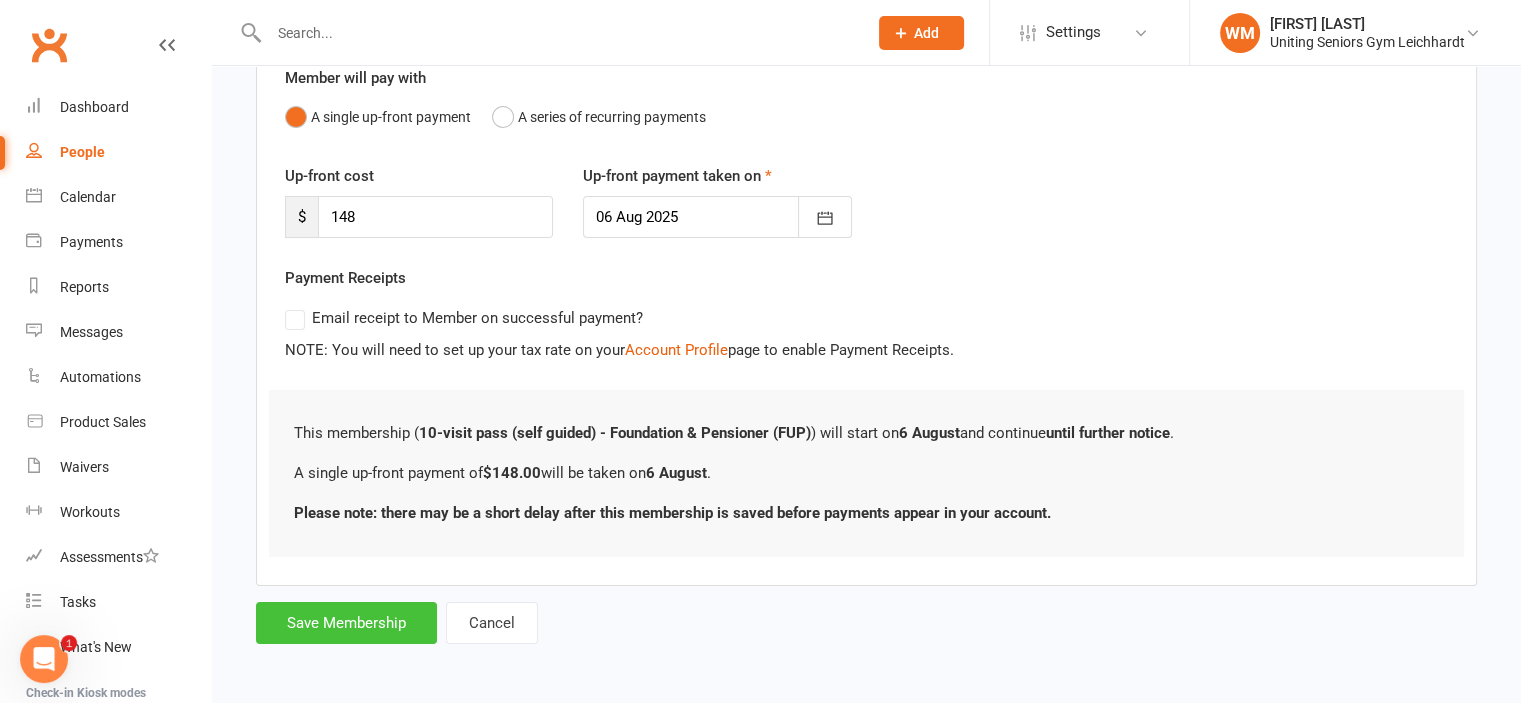 click on "Save Membership" at bounding box center (346, 623) 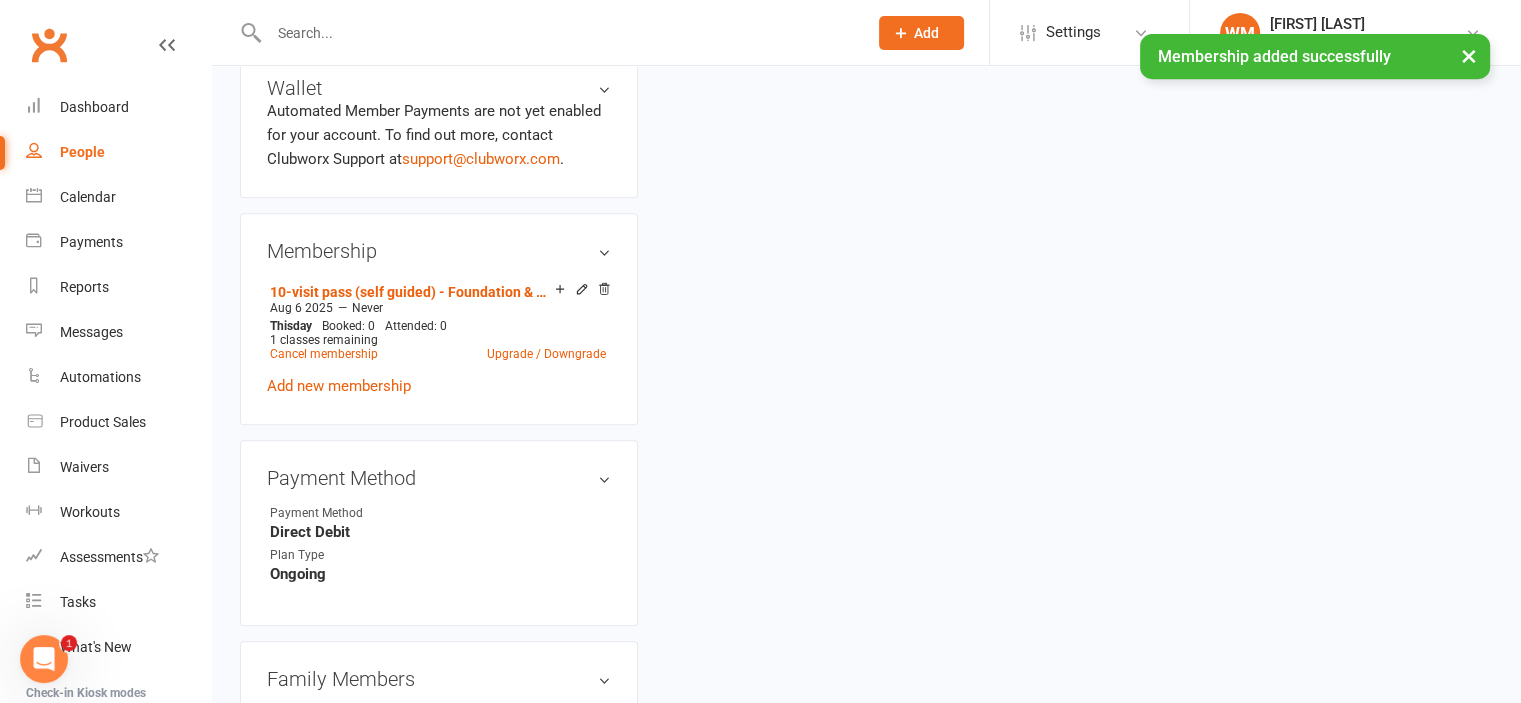 scroll, scrollTop: 1000, scrollLeft: 0, axis: vertical 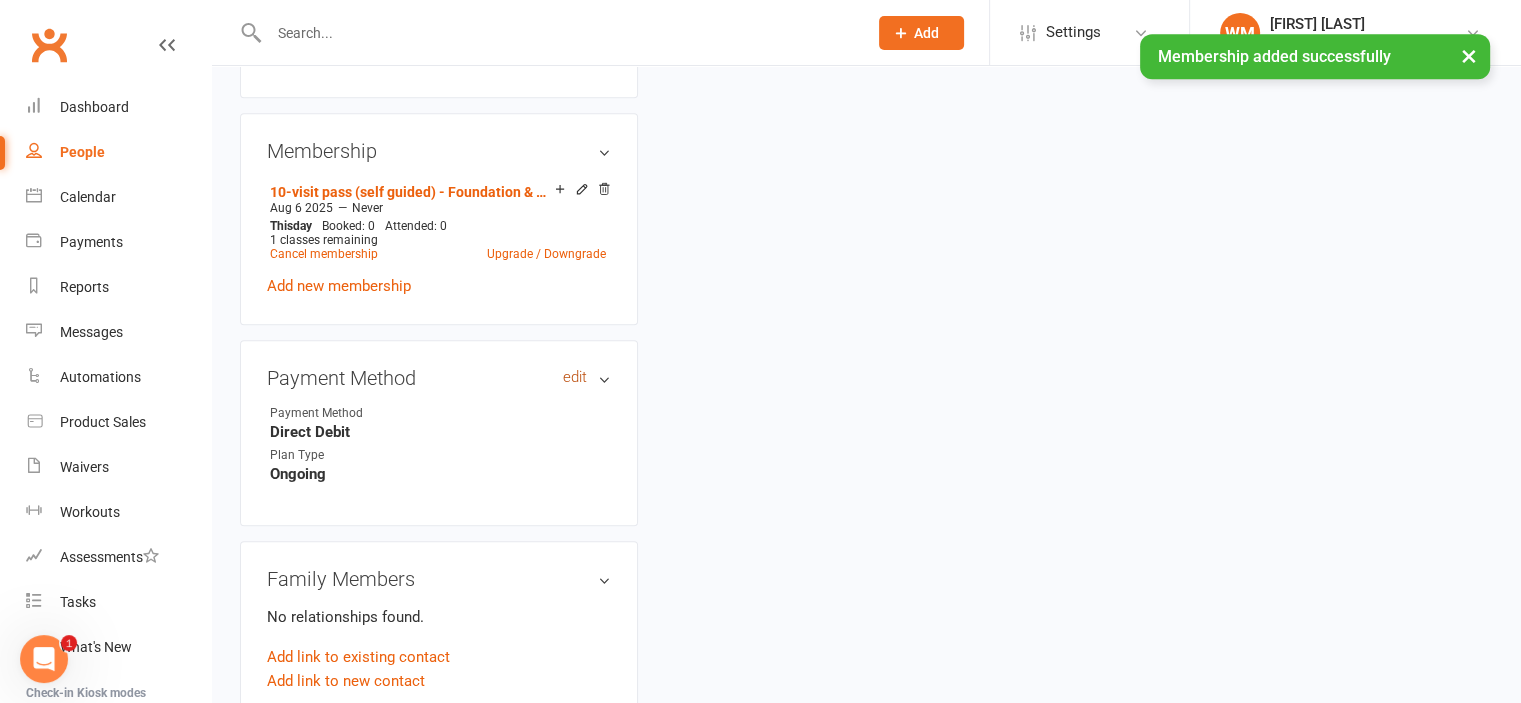 click on "edit" at bounding box center [575, 377] 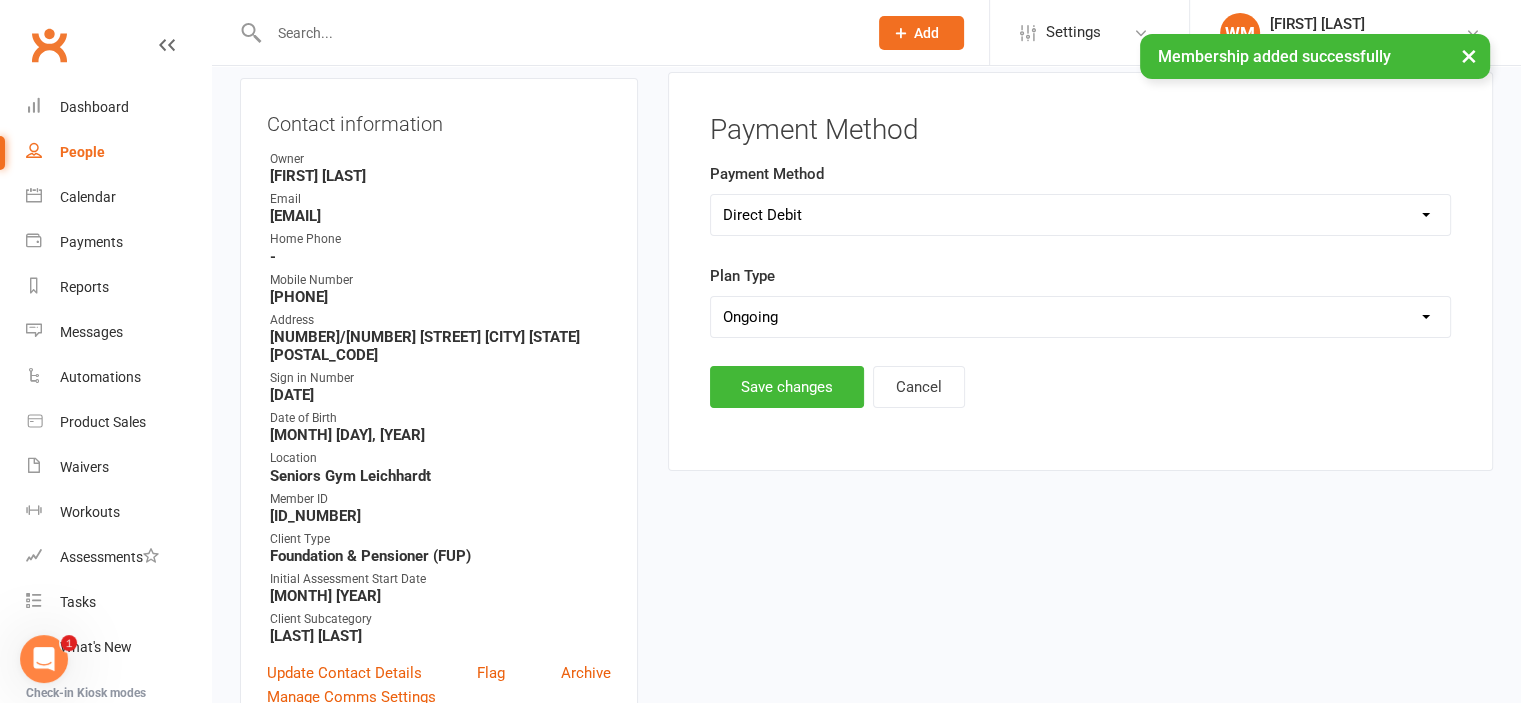 scroll, scrollTop: 171, scrollLeft: 0, axis: vertical 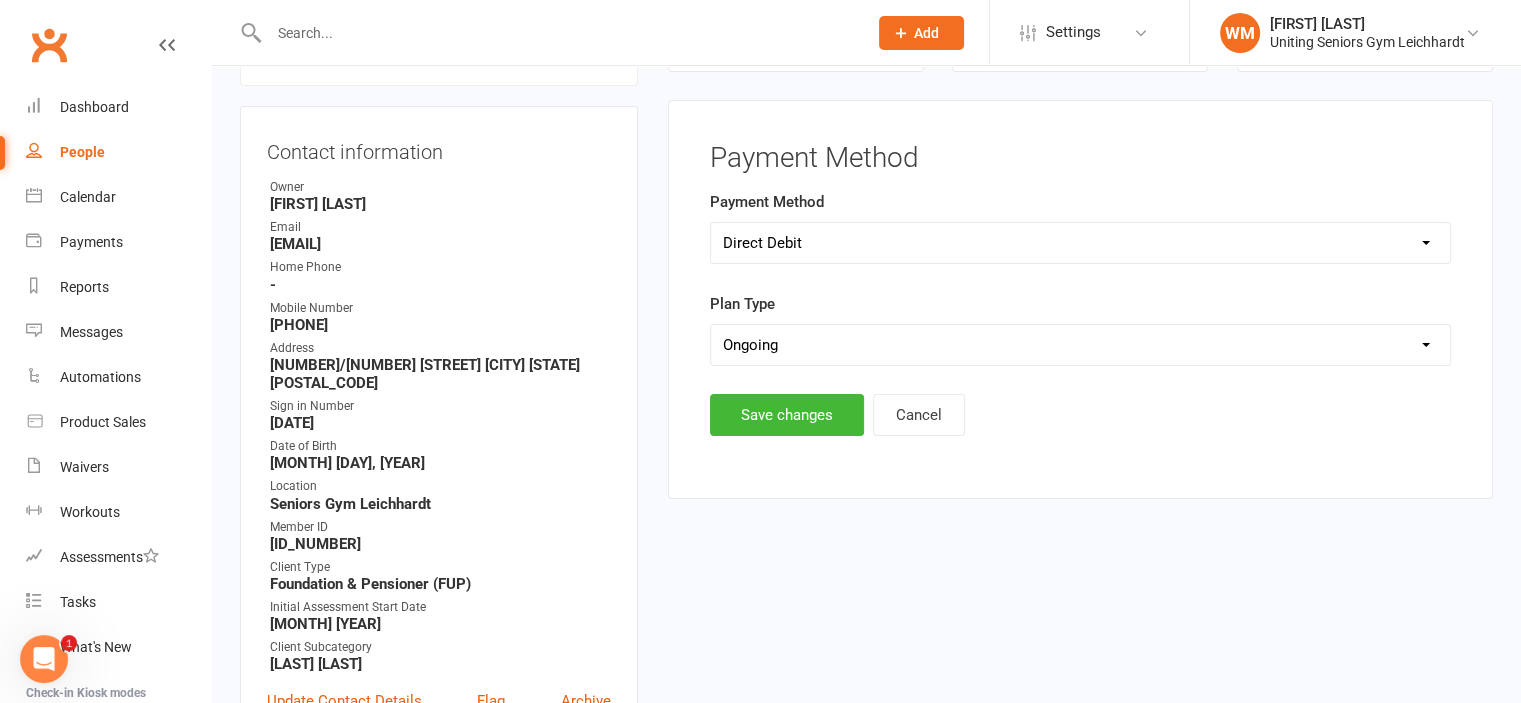 click on "Select Ongoing Single-service" at bounding box center (1080, 345) 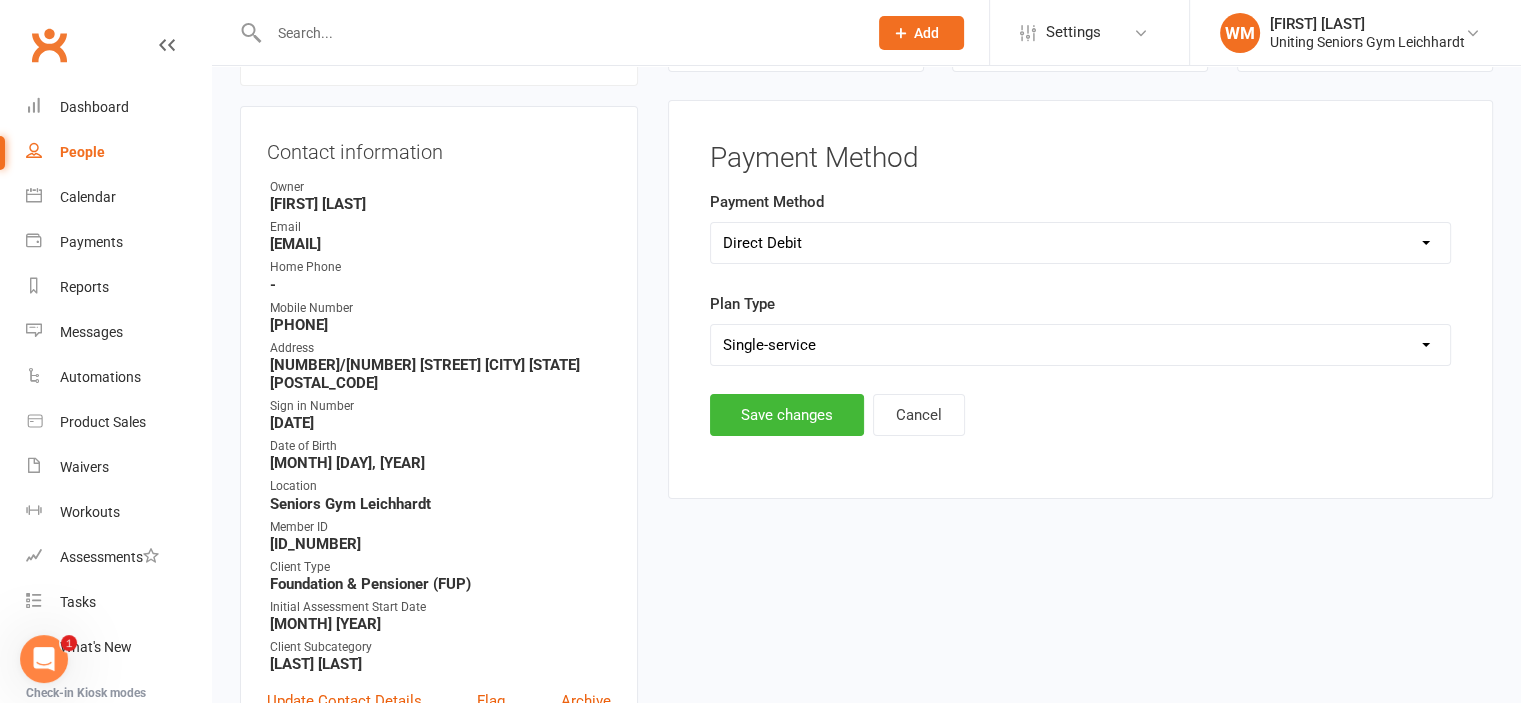 click on "Select Ongoing Single-service" at bounding box center (1080, 345) 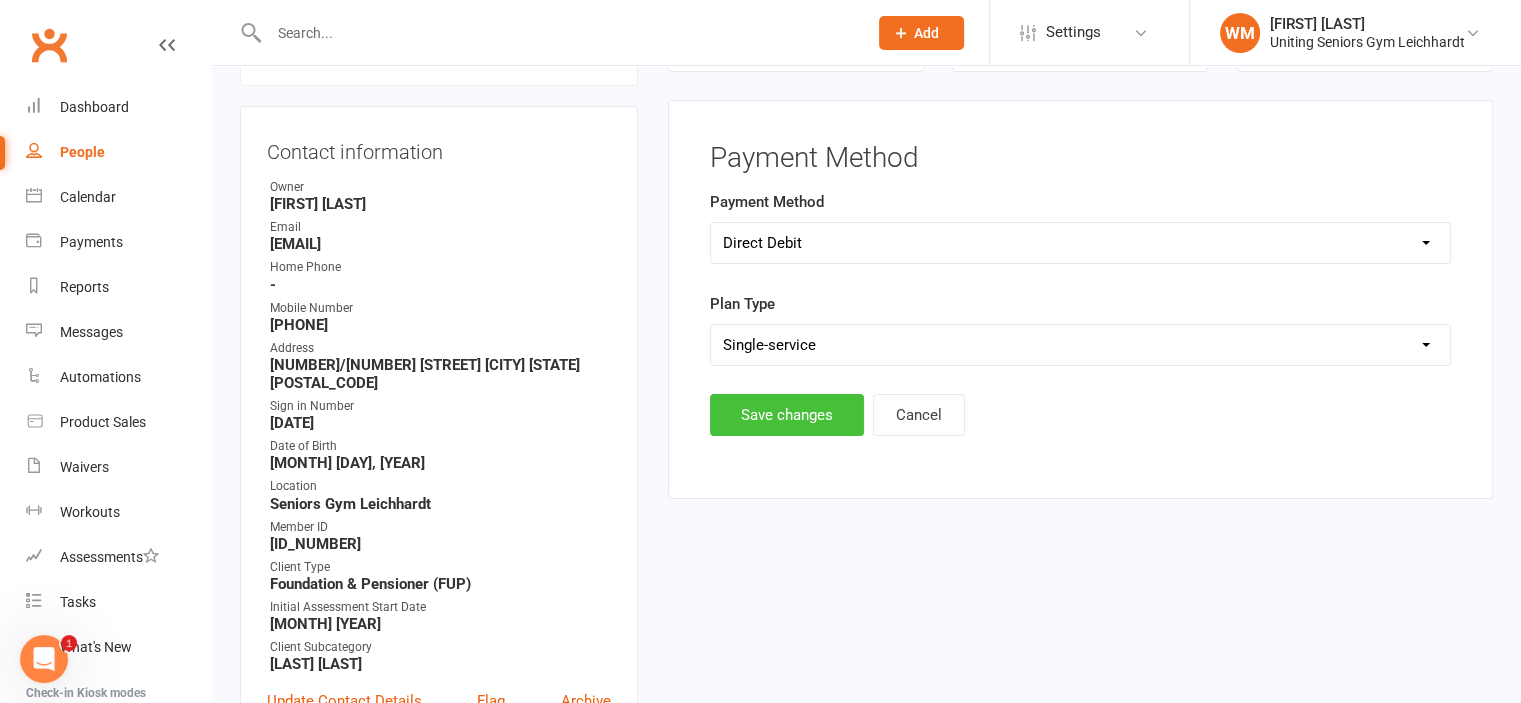 click on "Save changes" at bounding box center (787, 415) 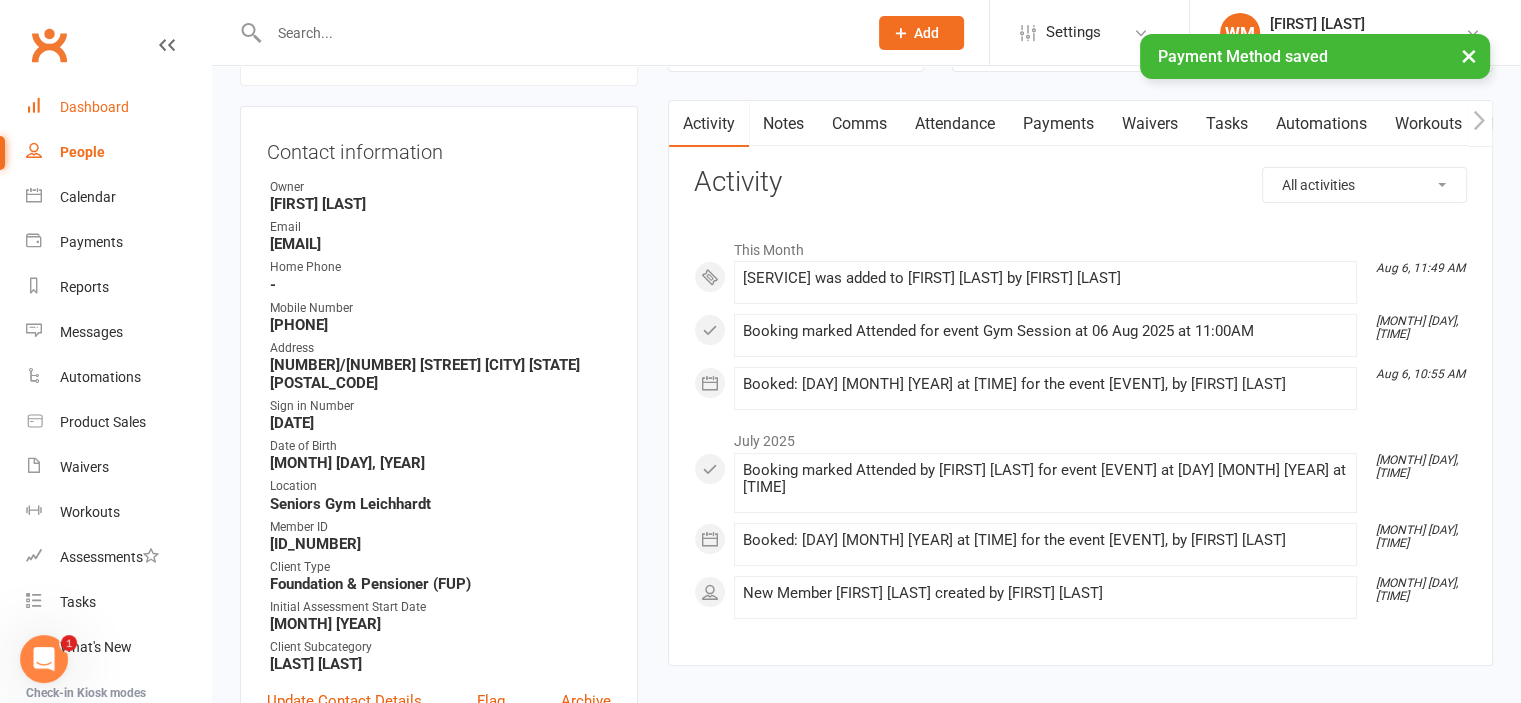 click on "Dashboard" at bounding box center [94, 107] 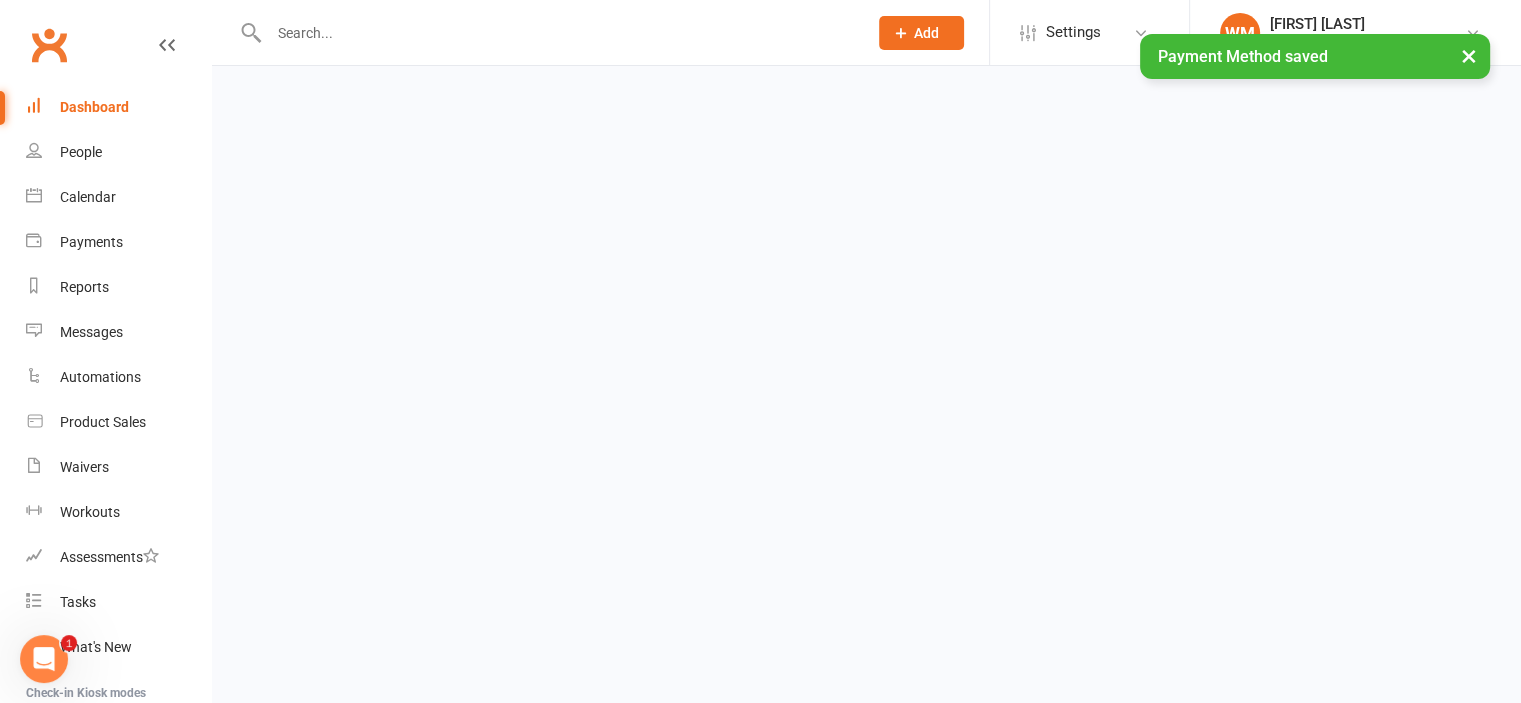 scroll, scrollTop: 0, scrollLeft: 0, axis: both 